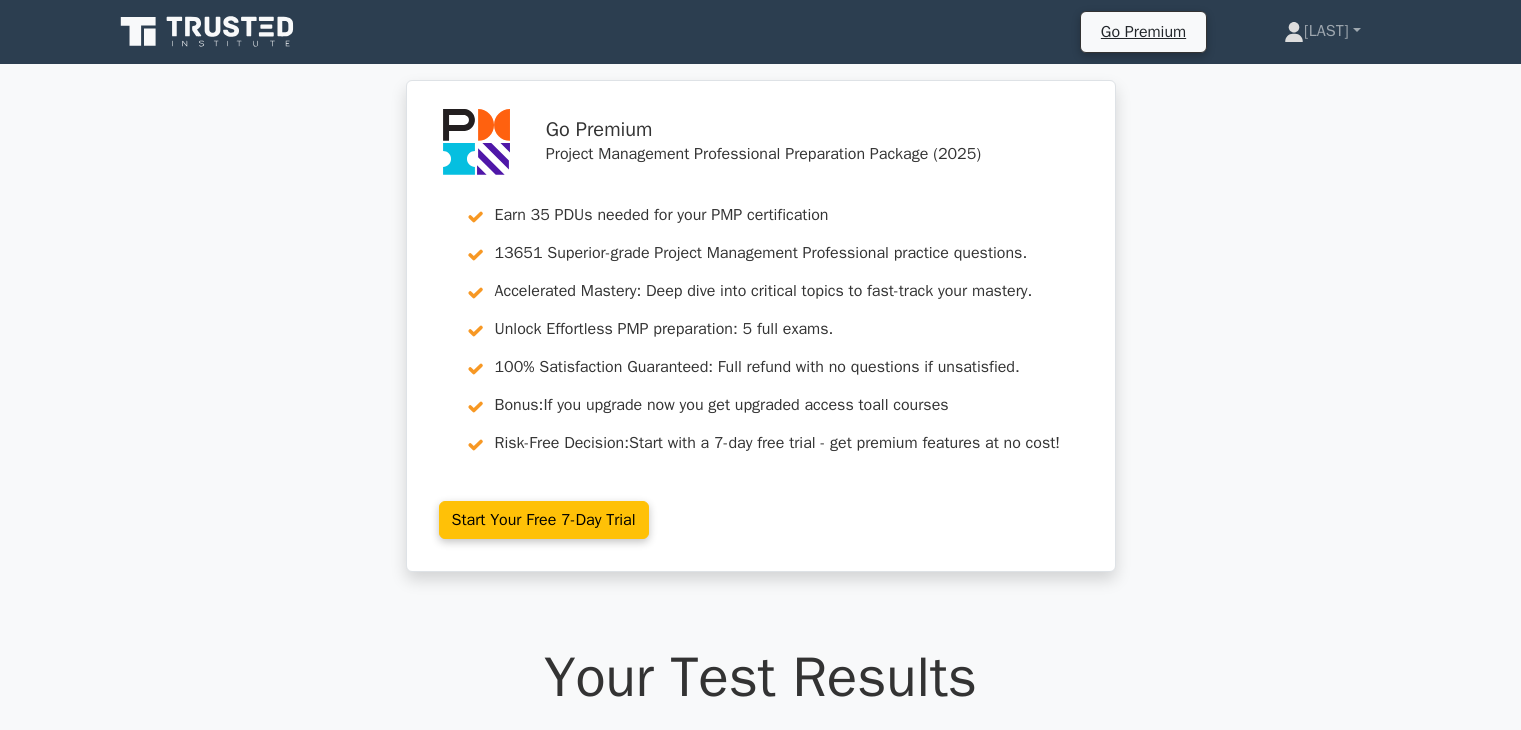 scroll, scrollTop: 5867, scrollLeft: 0, axis: vertical 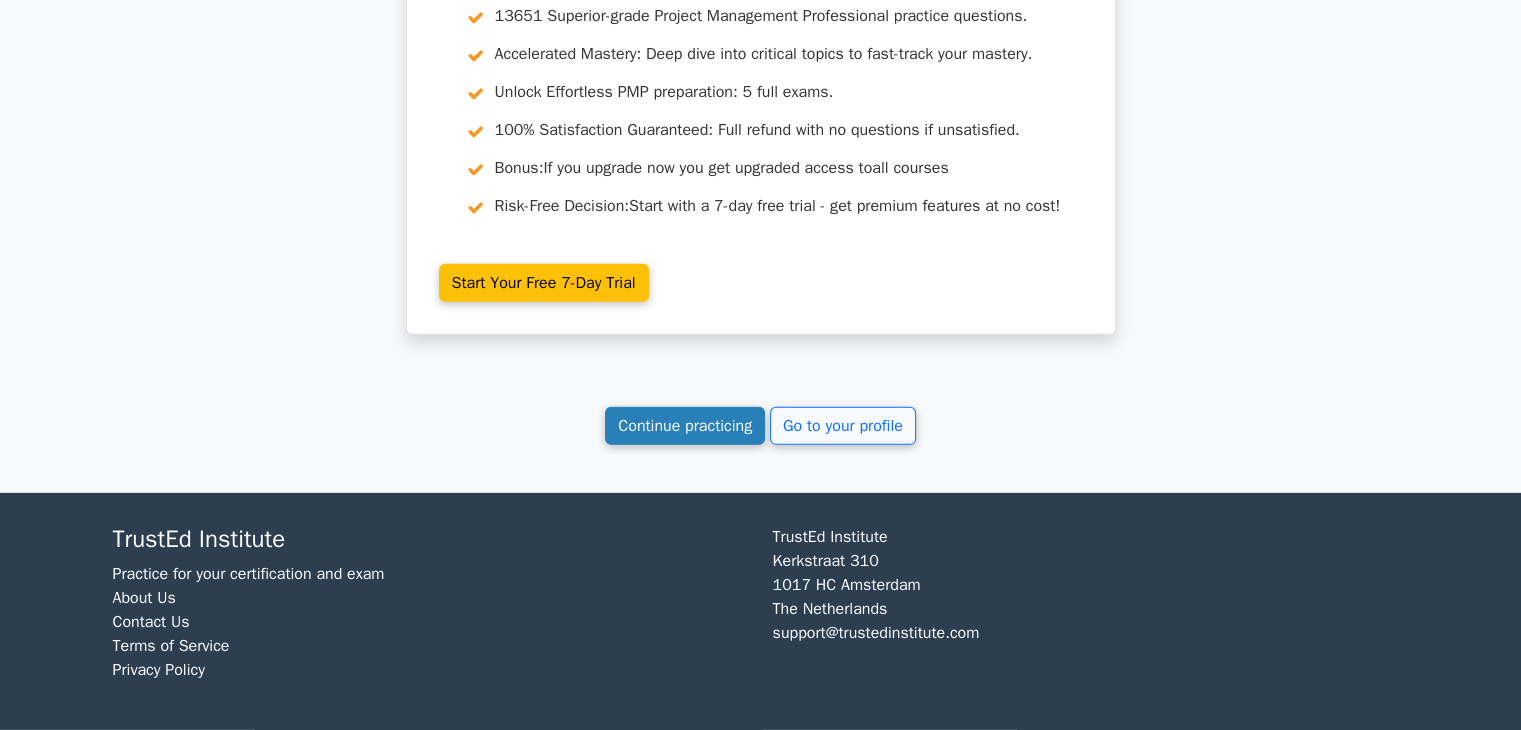 click on "Continue practicing" at bounding box center [685, 426] 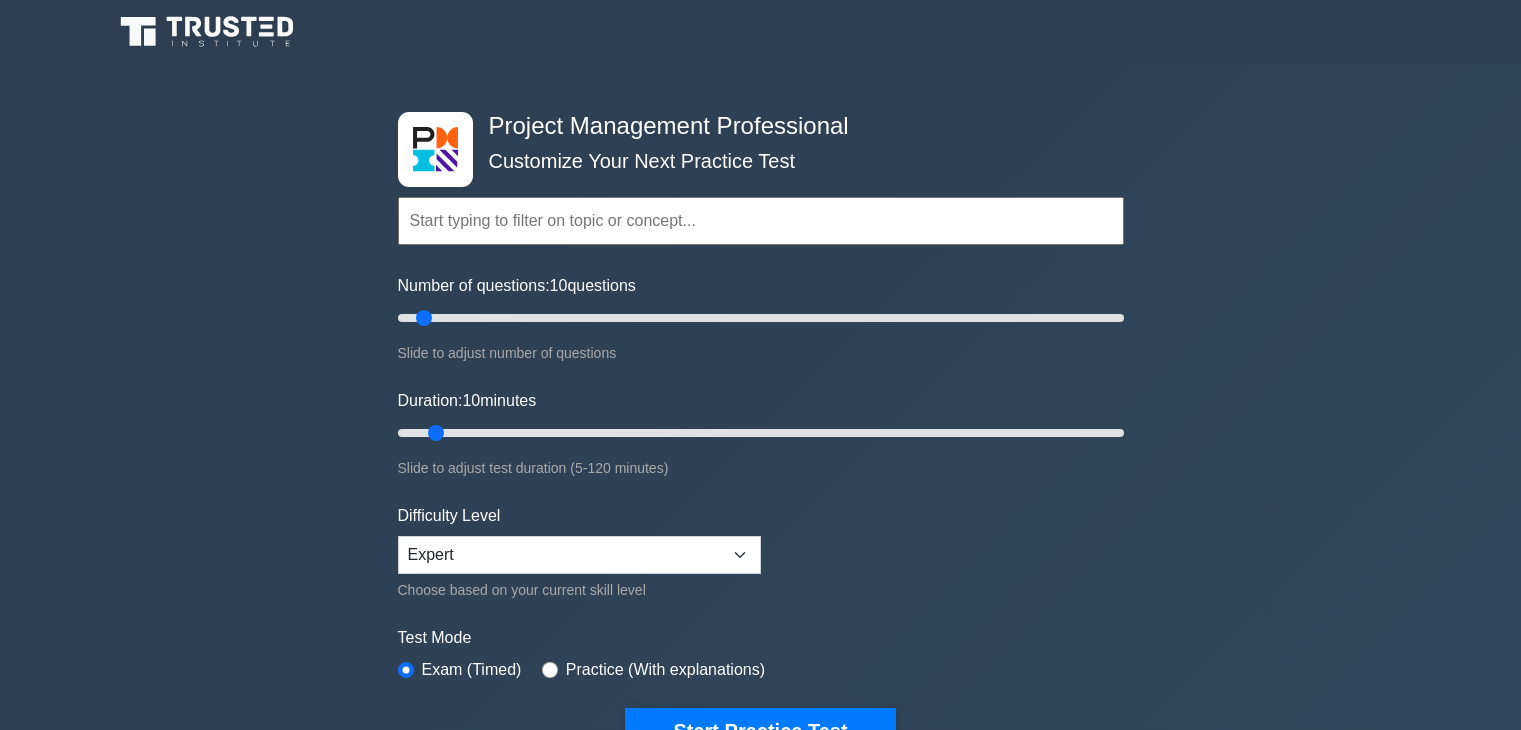 scroll, scrollTop: 0, scrollLeft: 0, axis: both 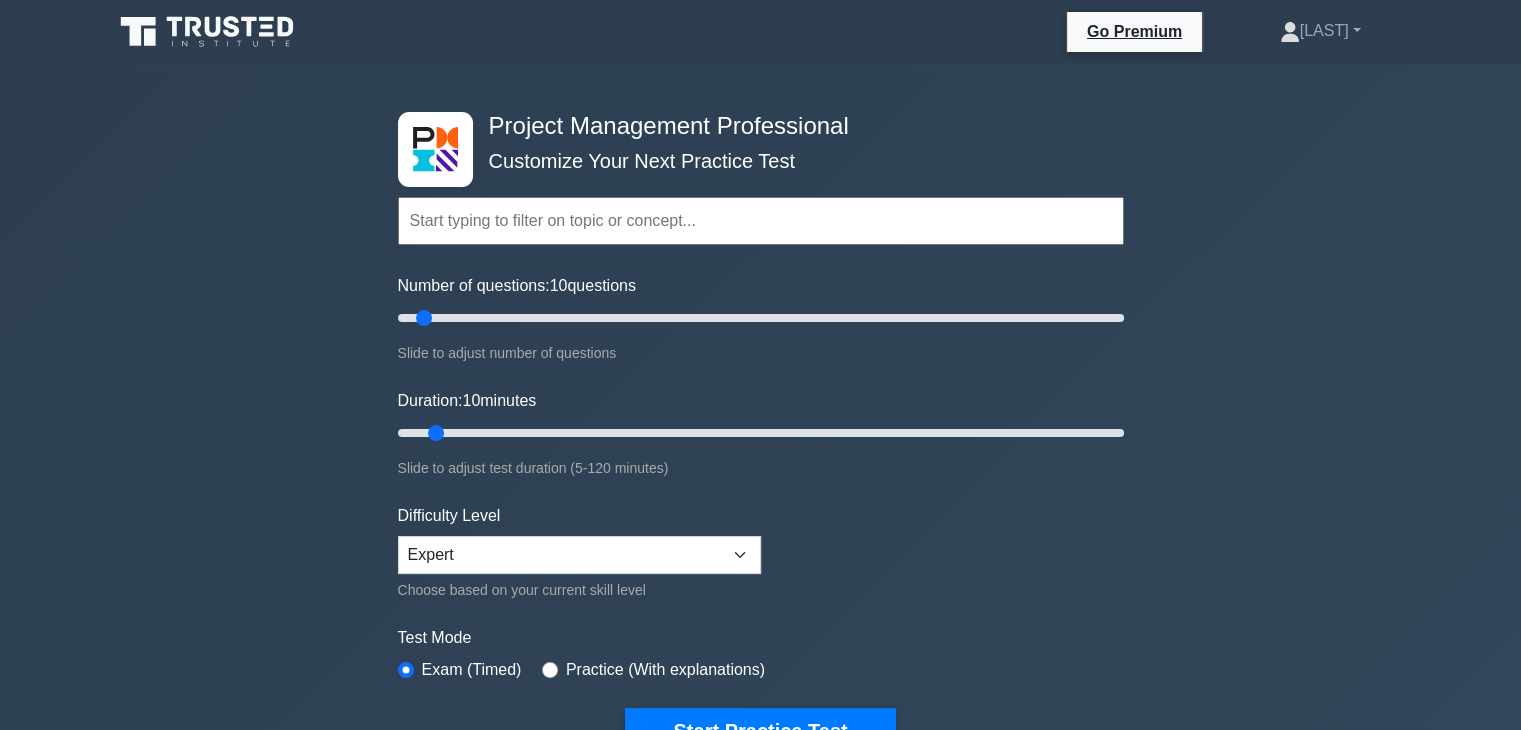click at bounding box center [761, 221] 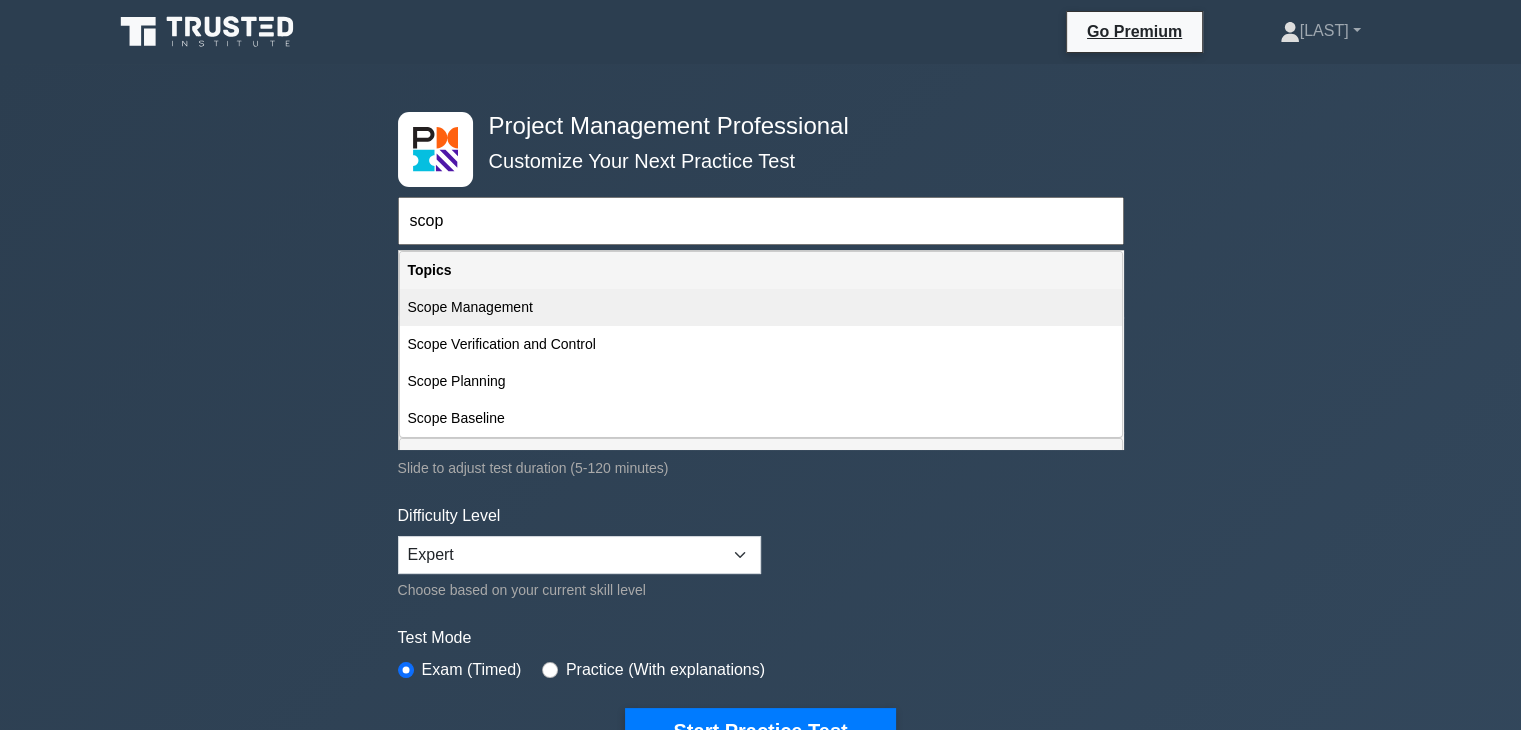 click on "Scope Management" at bounding box center (761, 307) 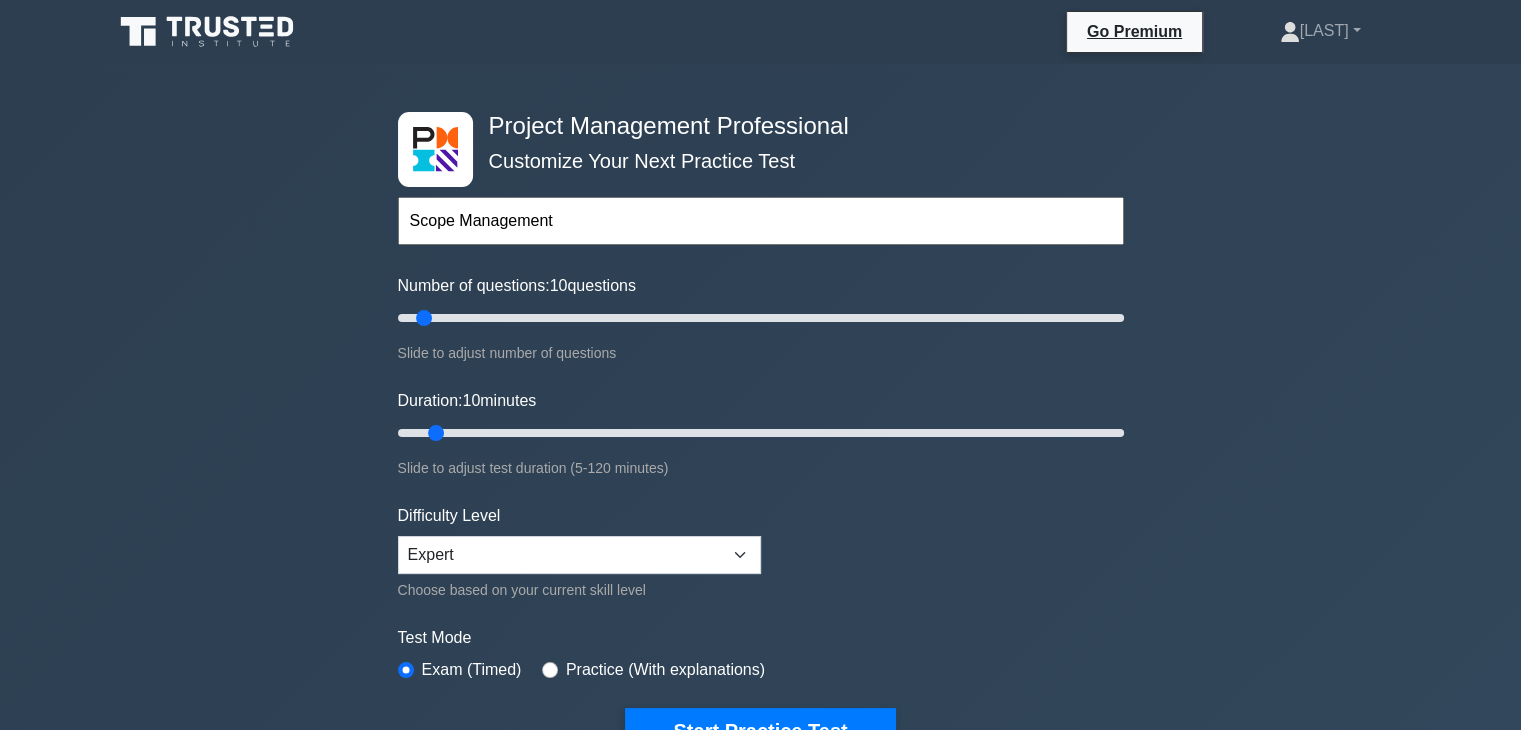 scroll, scrollTop: 300, scrollLeft: 0, axis: vertical 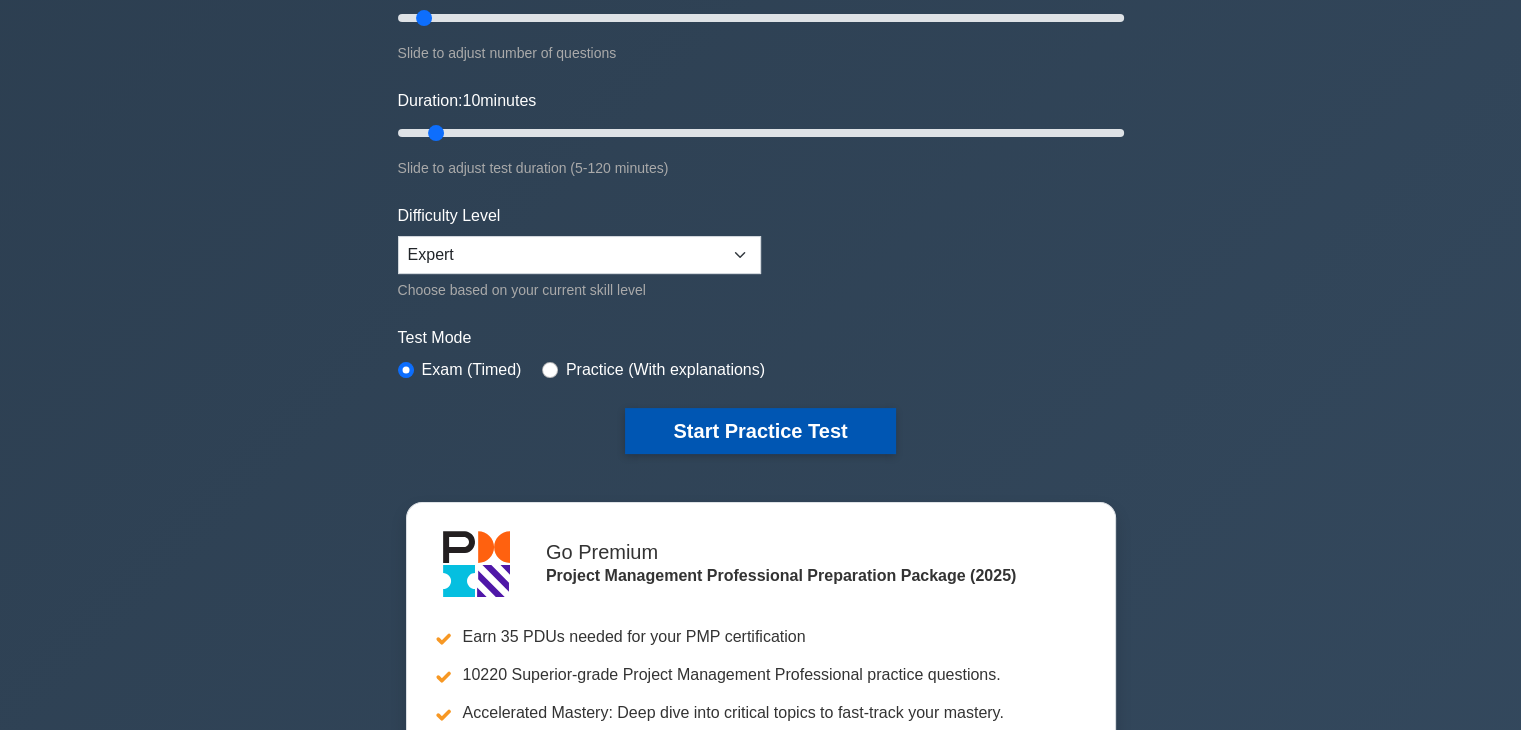 click on "Start Practice Test" at bounding box center [760, 431] 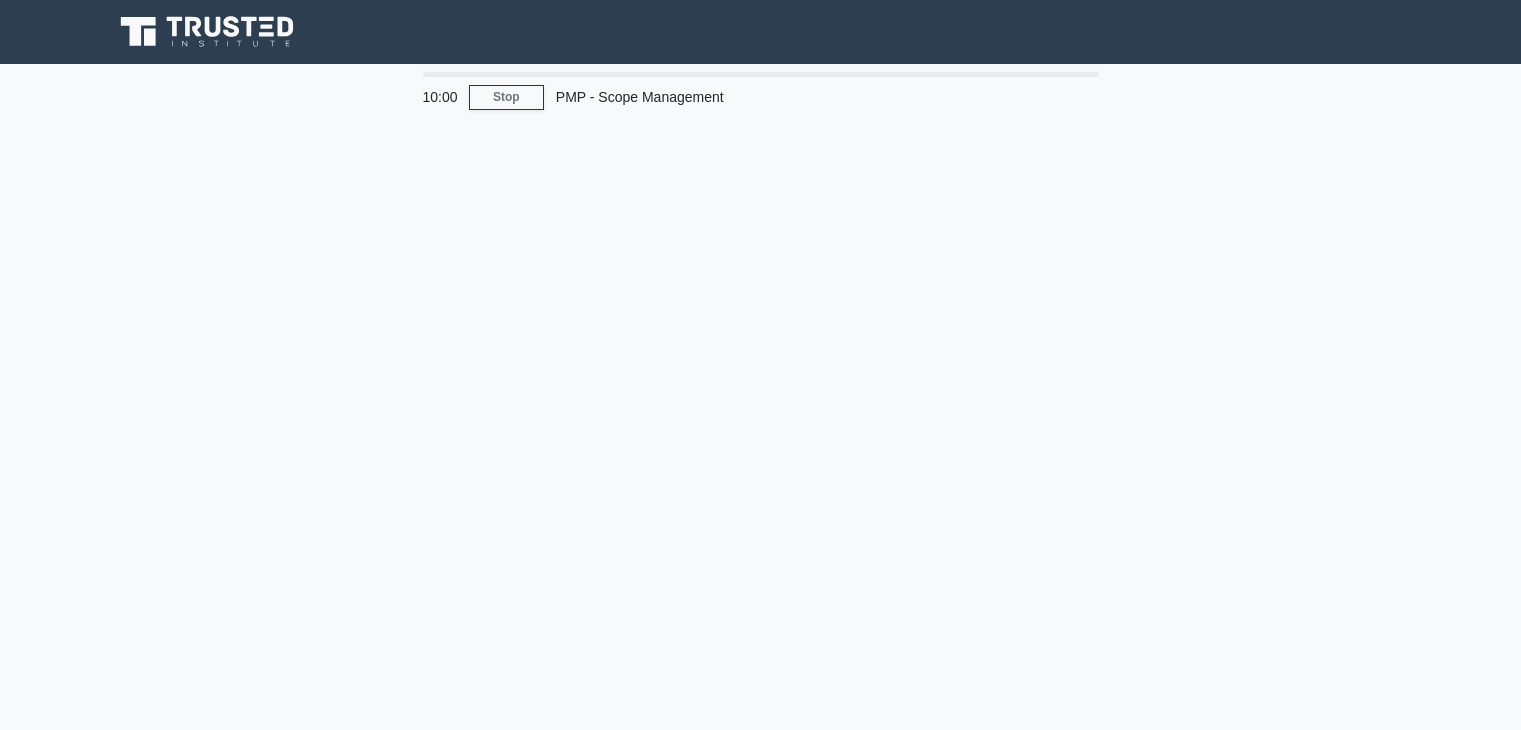scroll, scrollTop: 0, scrollLeft: 0, axis: both 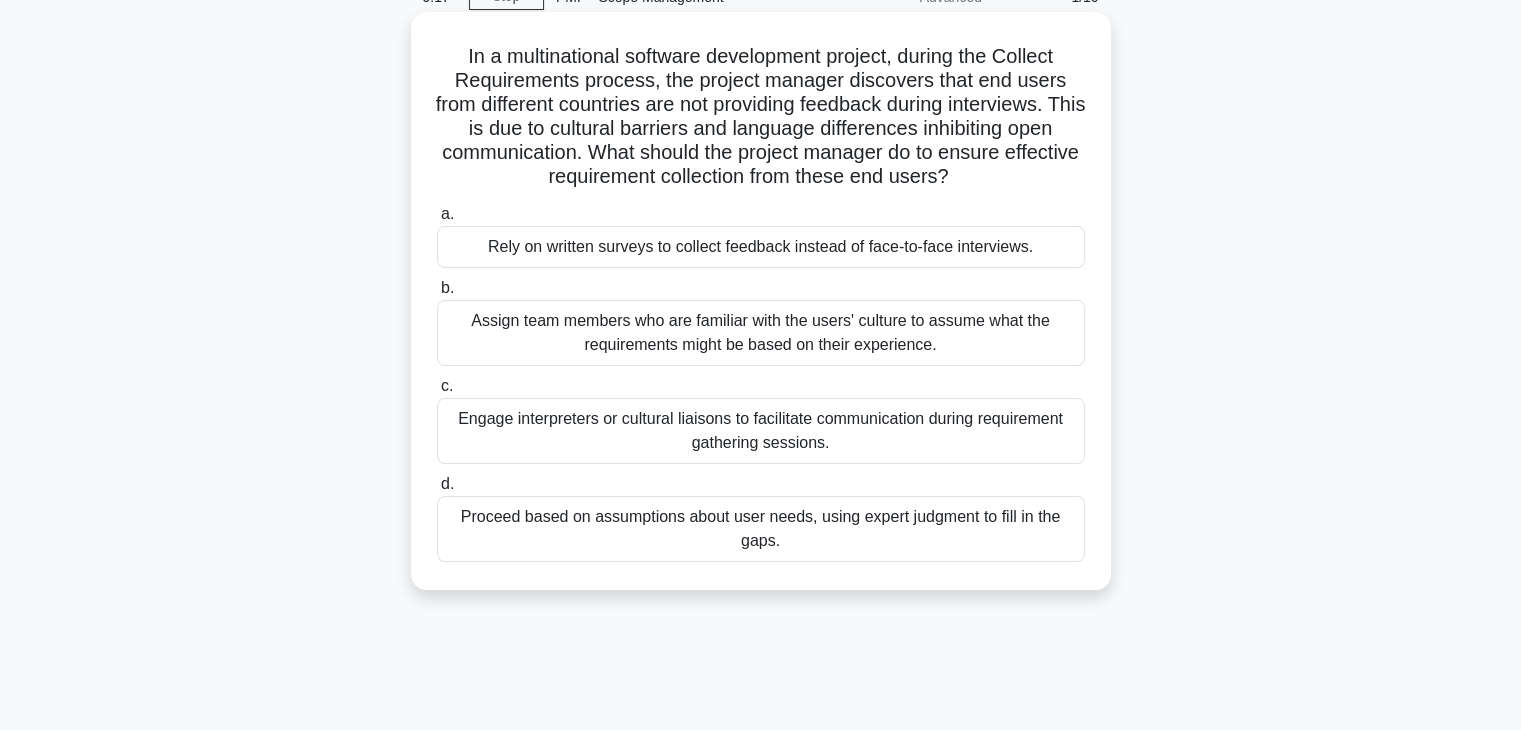 click on "Rely on written surveys to collect feedback instead of face-to-face interviews." at bounding box center [761, 247] 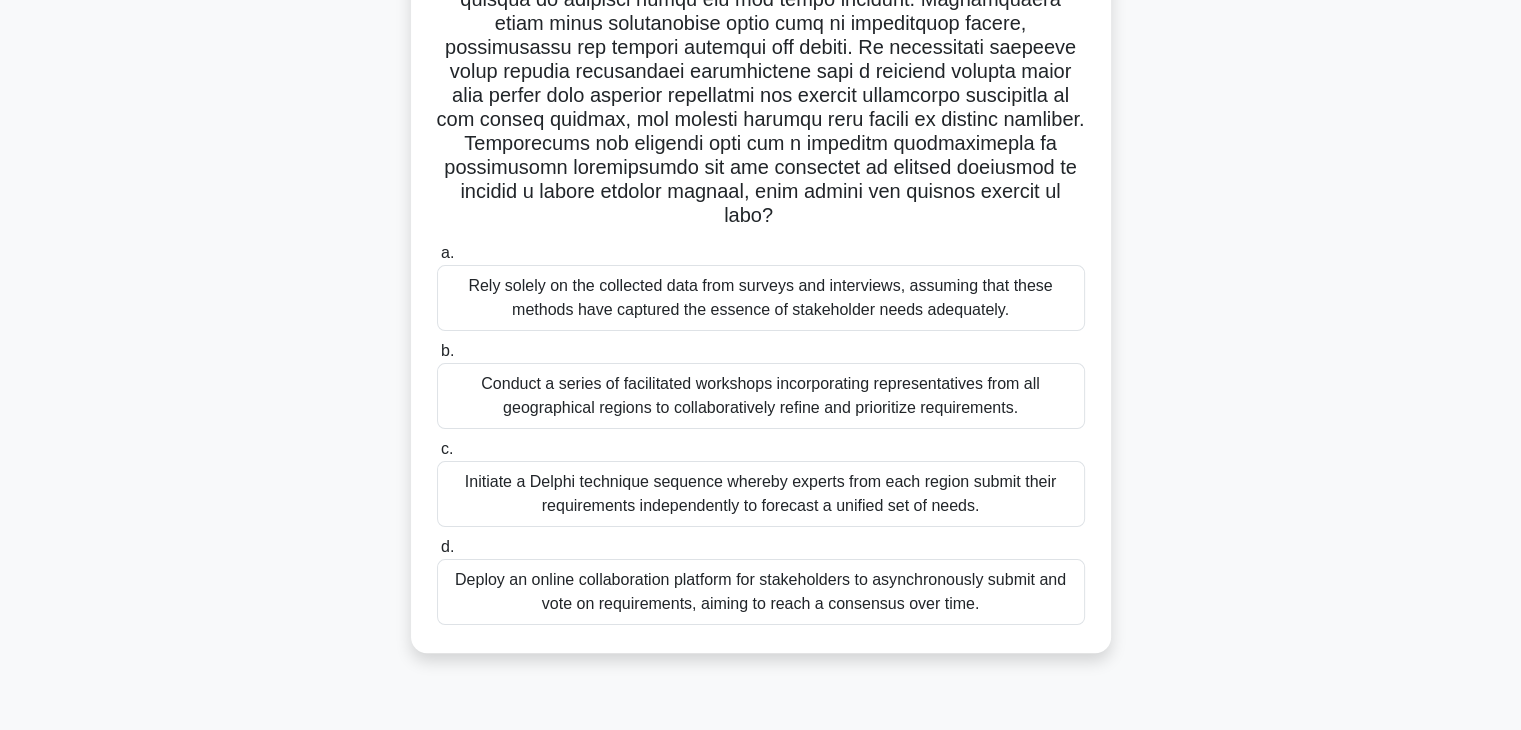 scroll, scrollTop: 351, scrollLeft: 0, axis: vertical 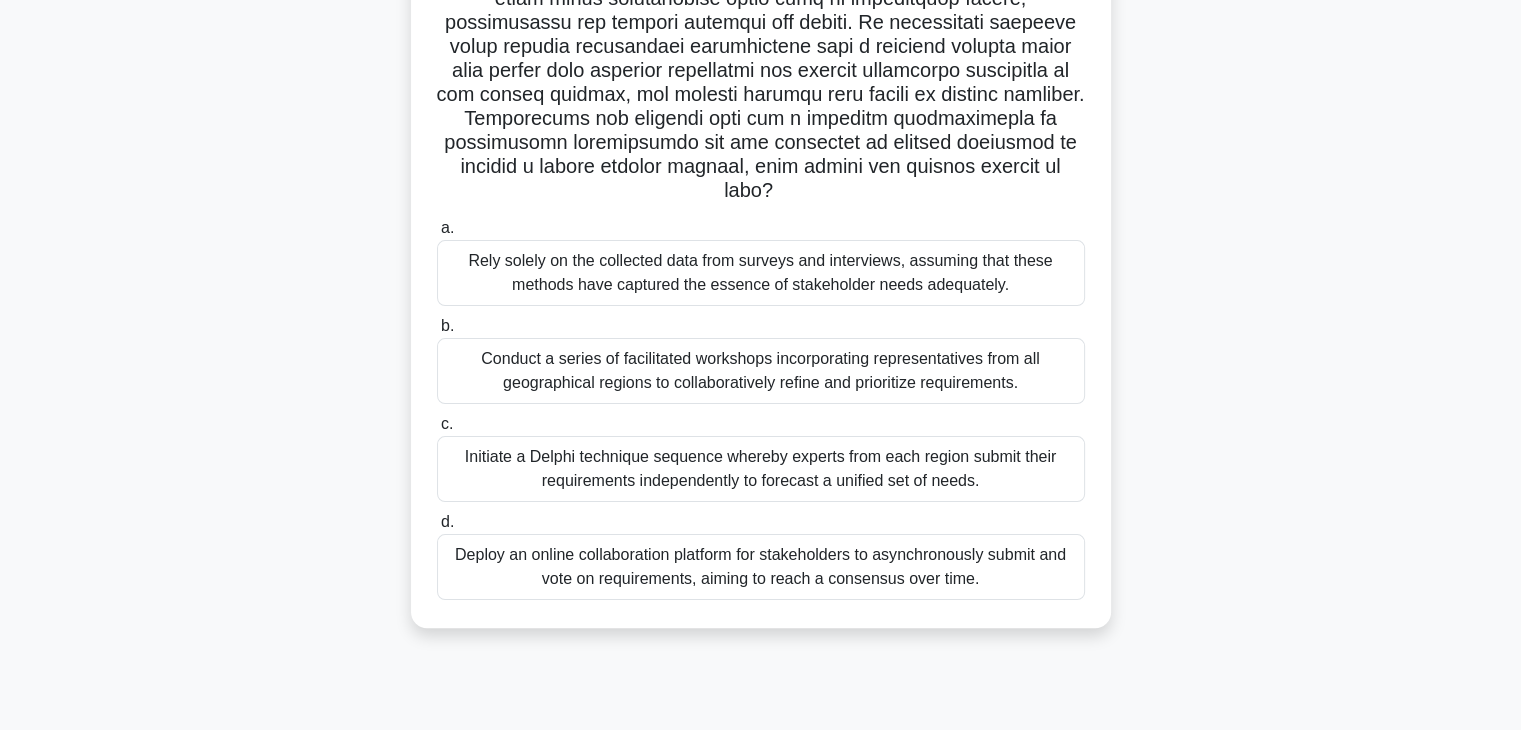 click on "Initiate a Delphi technique sequence whereby experts from each region submit their requirements independently to forecast a unified set of needs." at bounding box center (761, 469) 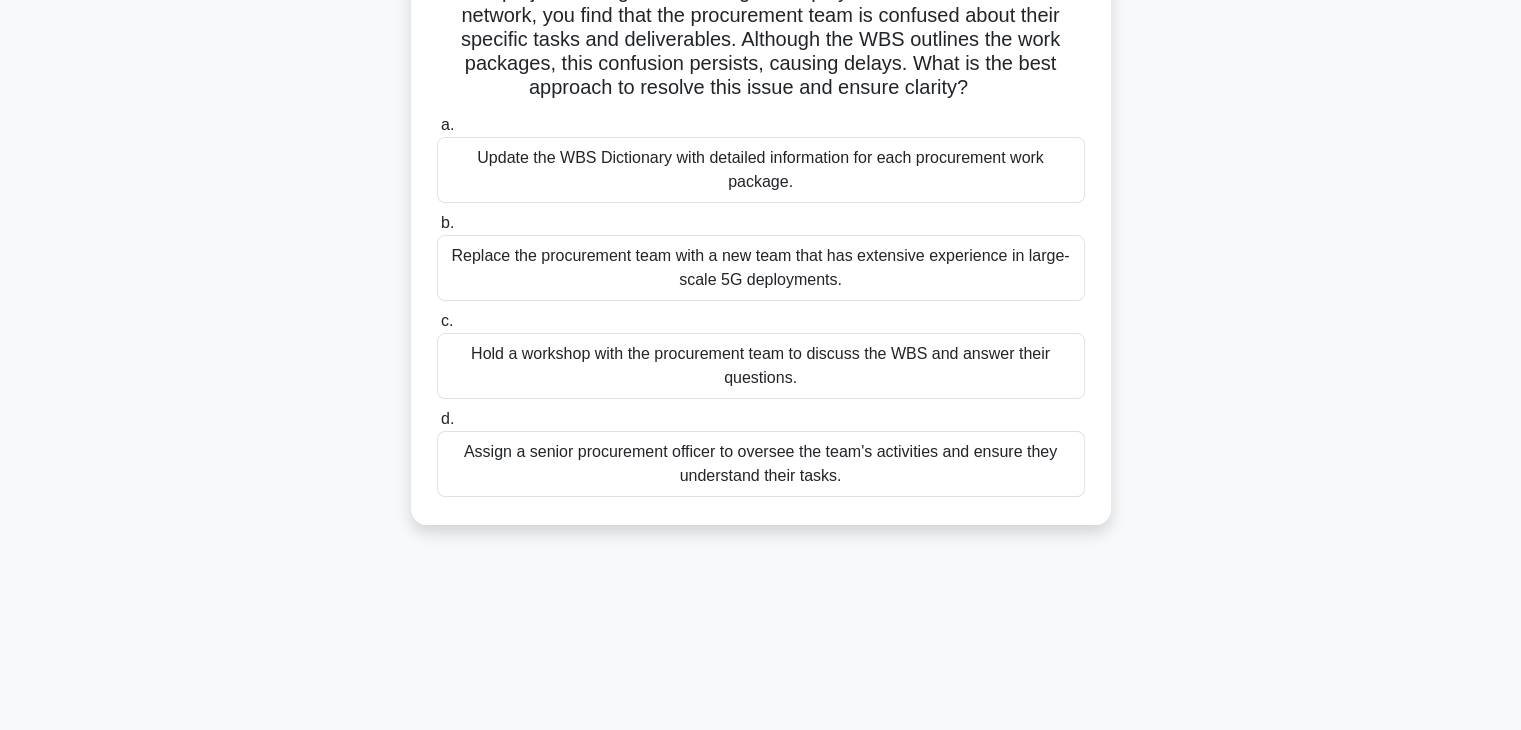 scroll, scrollTop: 200, scrollLeft: 0, axis: vertical 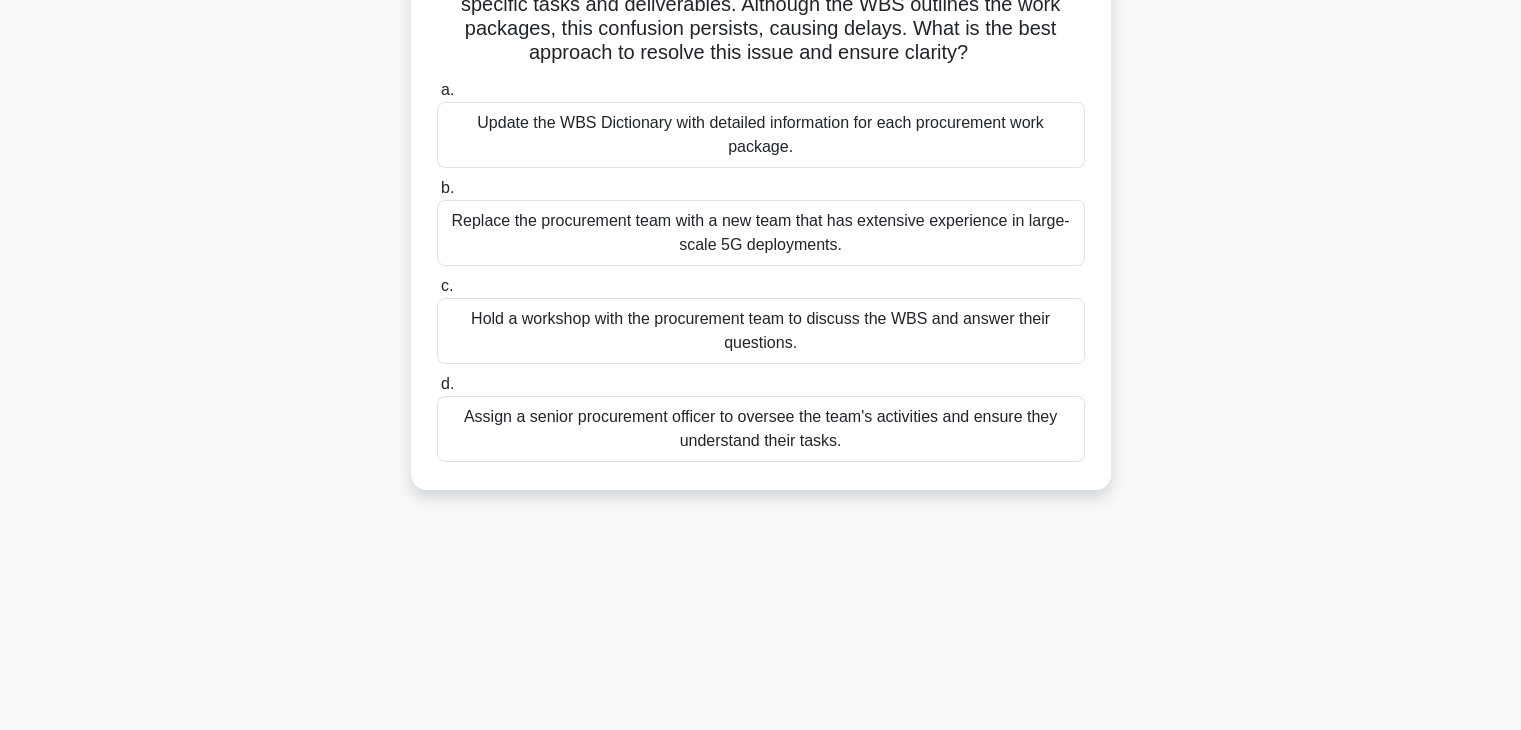 click on "Update the WBS Dictionary with detailed information for each procurement work package." at bounding box center (761, 135) 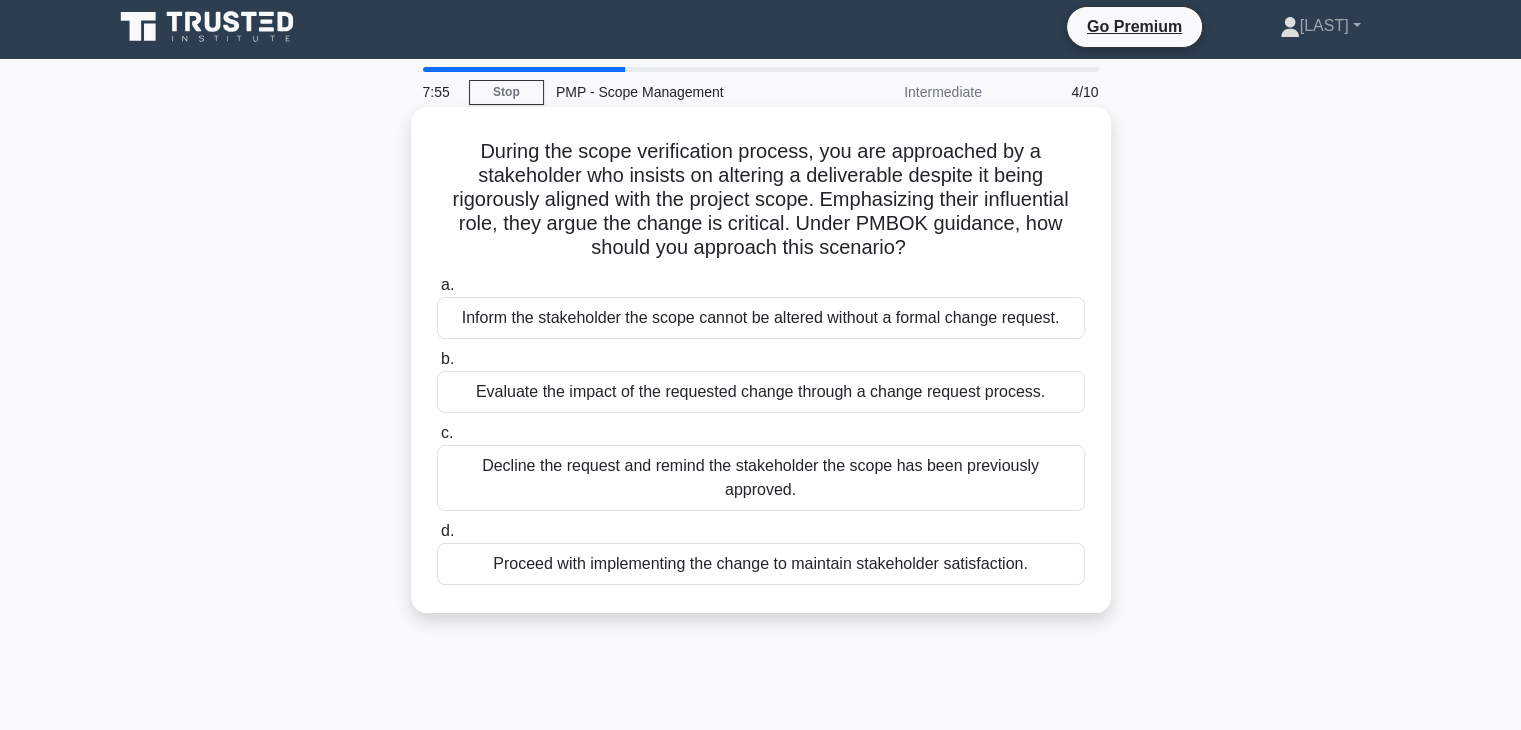 scroll, scrollTop: 0, scrollLeft: 0, axis: both 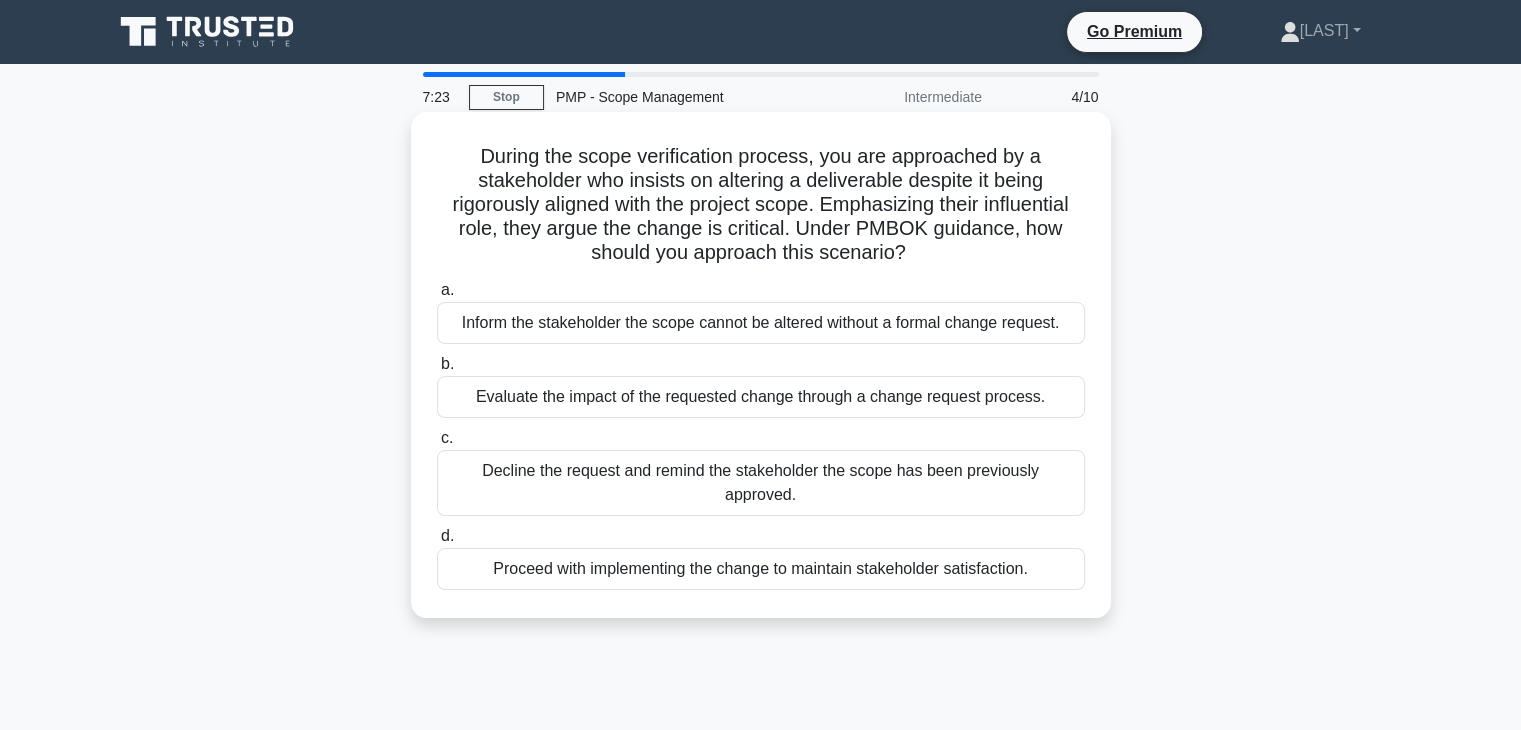 click on "Evaluate the impact of the requested change through a change request process." at bounding box center [761, 397] 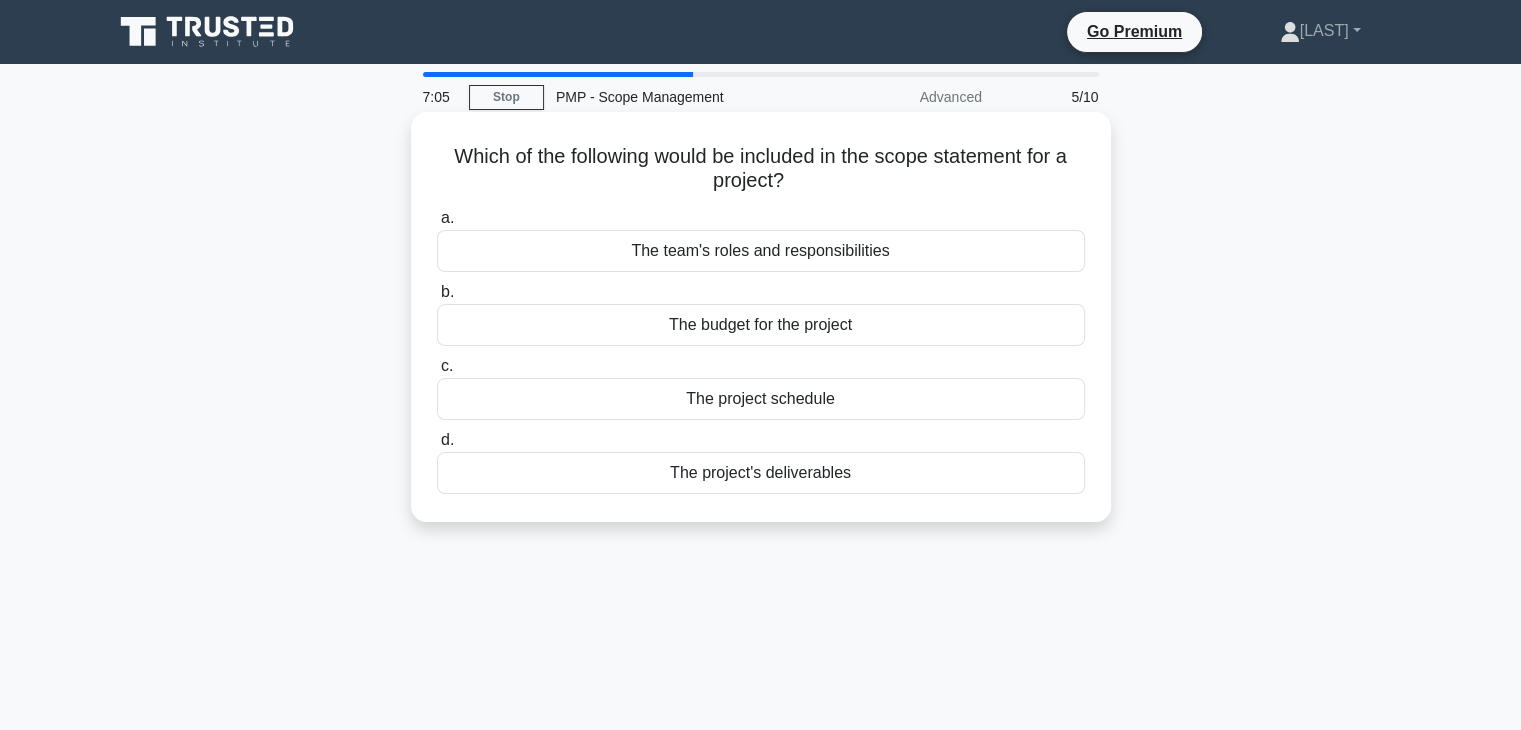 click on "The project's deliverables" at bounding box center (761, 473) 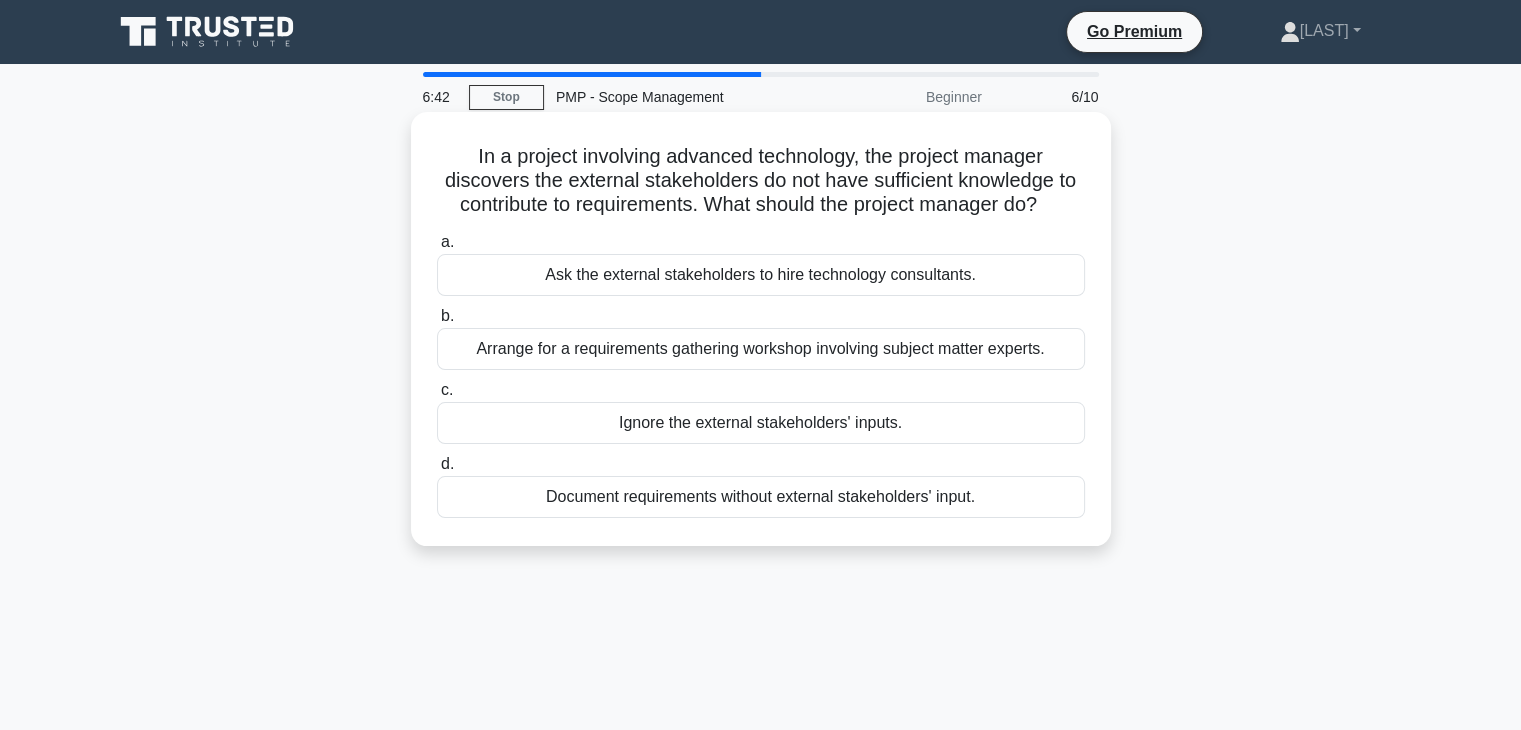 click on "Arrange for a requirements gathering workshop involving subject matter experts." at bounding box center (761, 349) 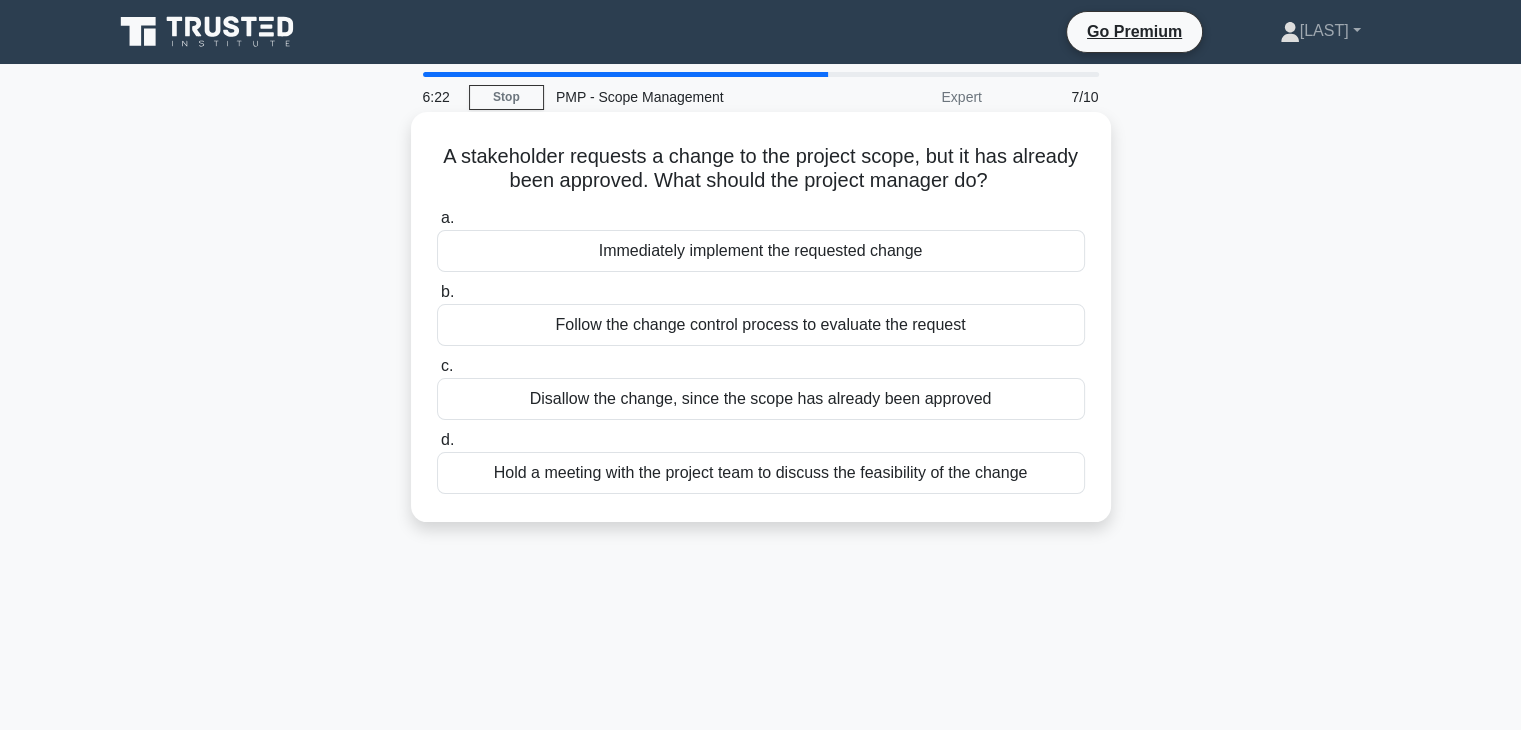 click on "Follow the change control process to evaluate the request" at bounding box center (761, 325) 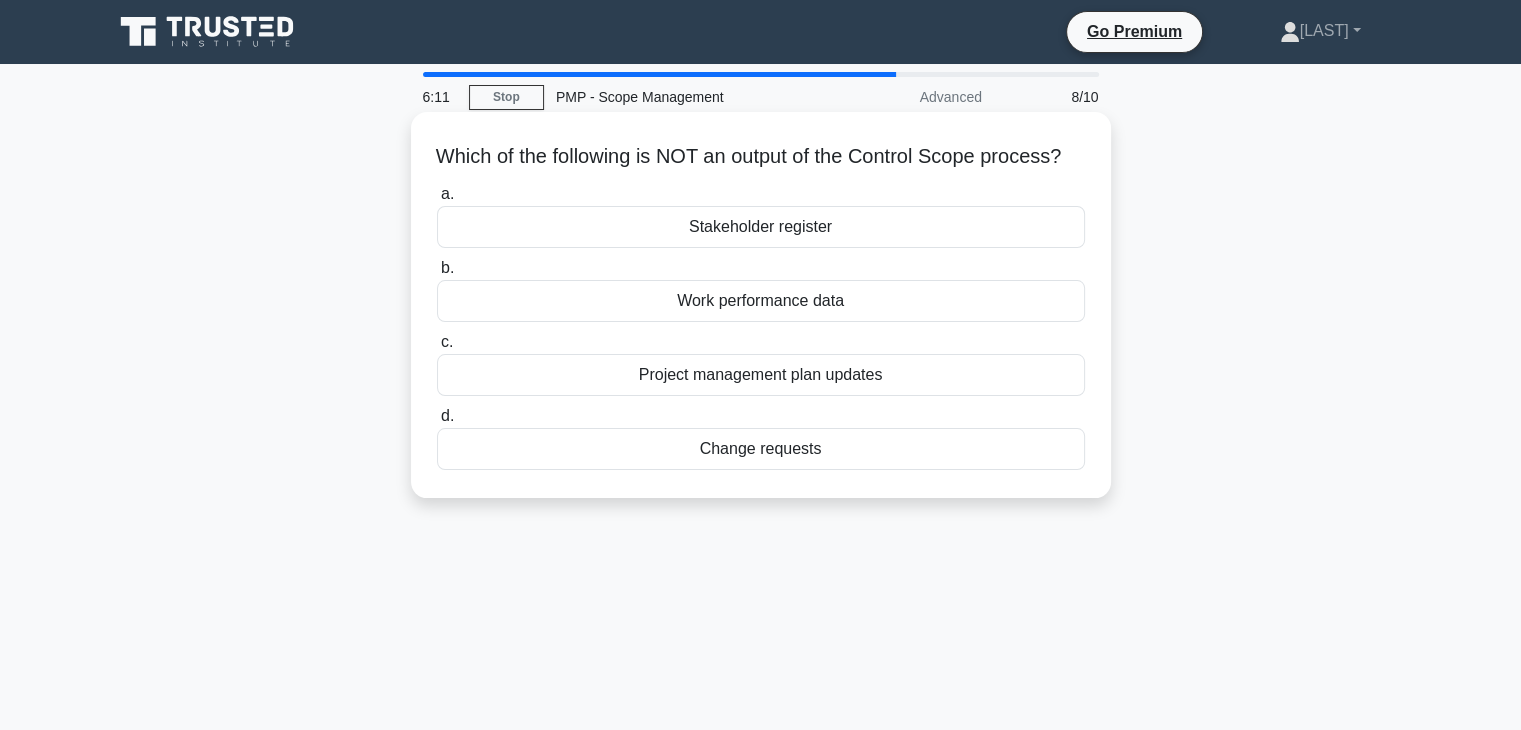 click on "Project management plan updates" at bounding box center (761, 375) 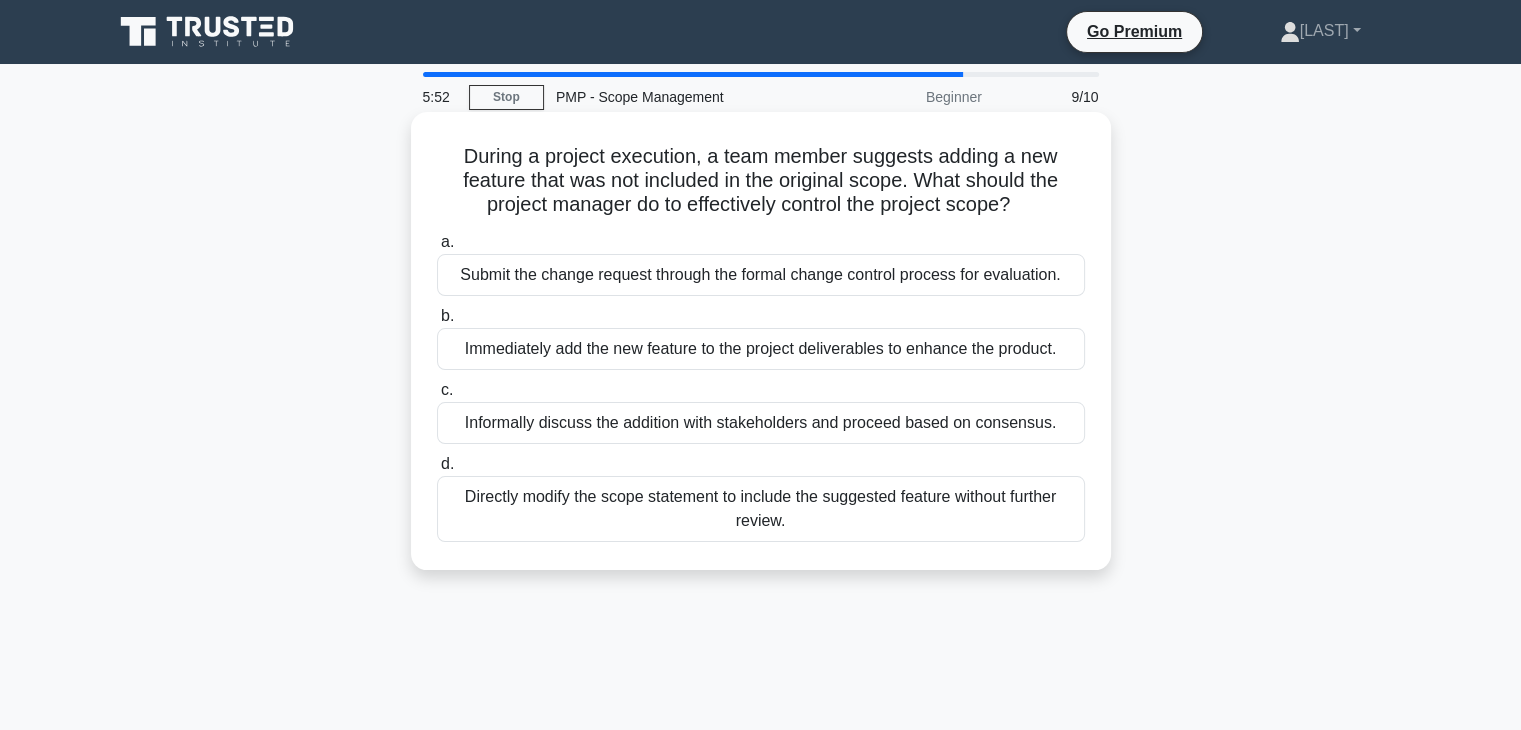 click on "Submit the change request through the formal change control process for evaluation." at bounding box center (761, 275) 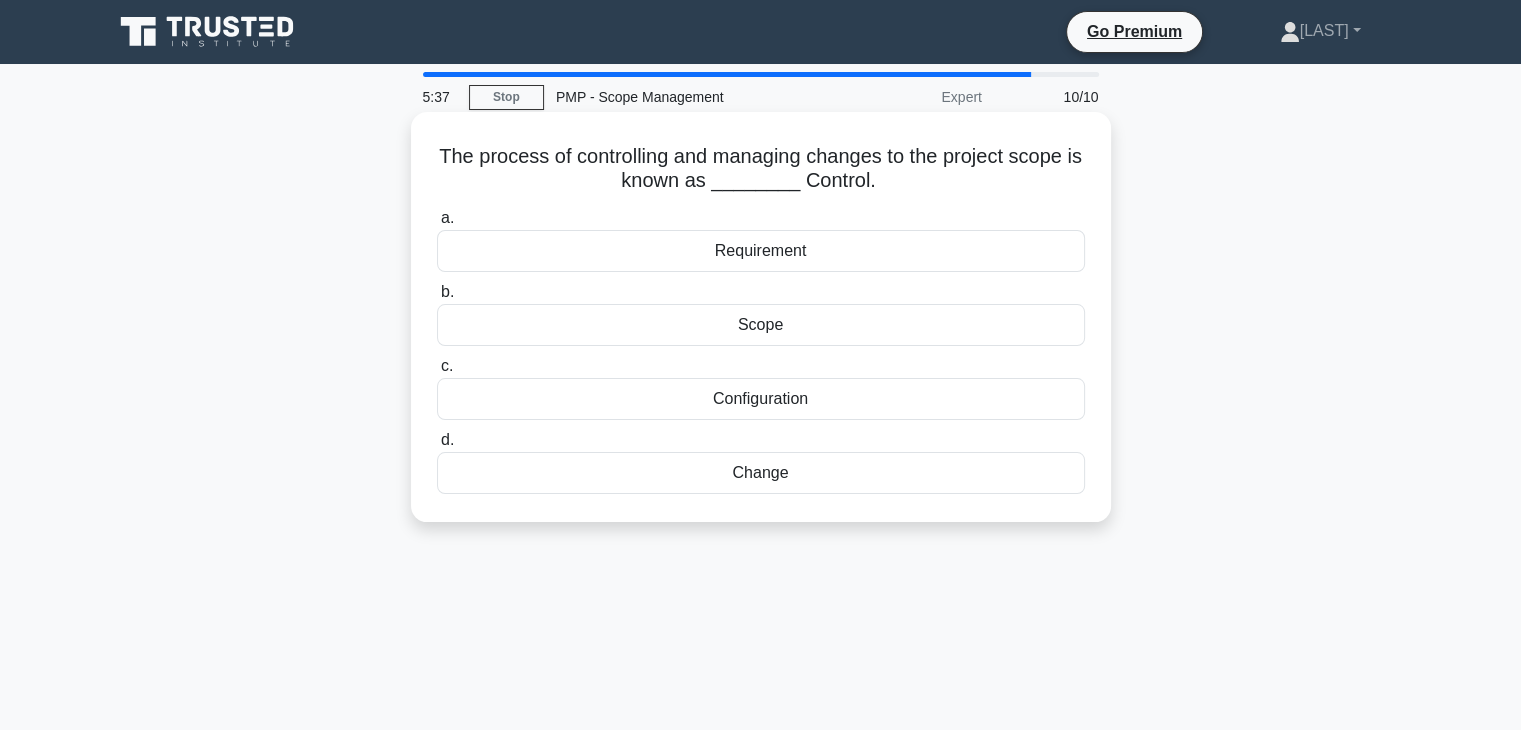 click on "Change" at bounding box center [761, 473] 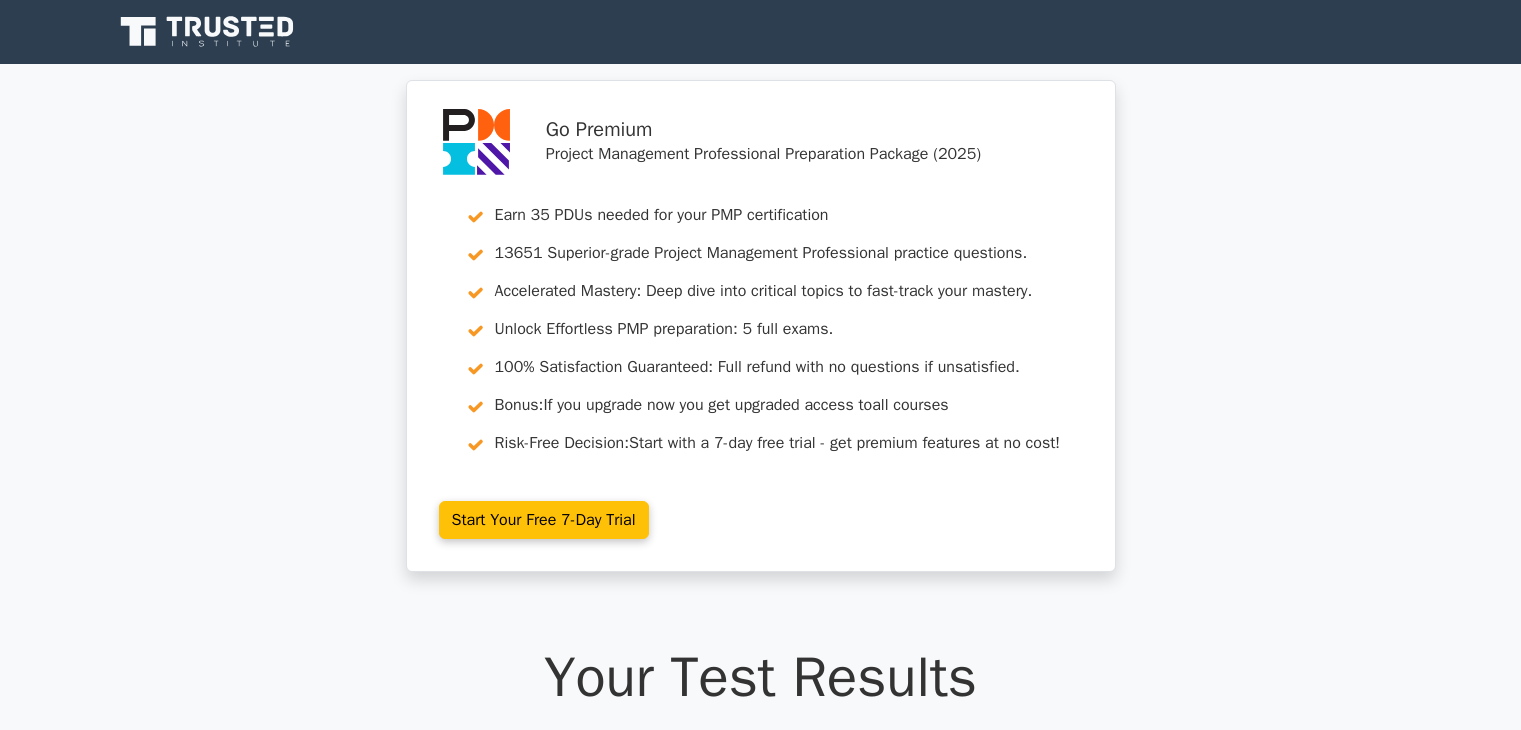 scroll, scrollTop: 139, scrollLeft: 0, axis: vertical 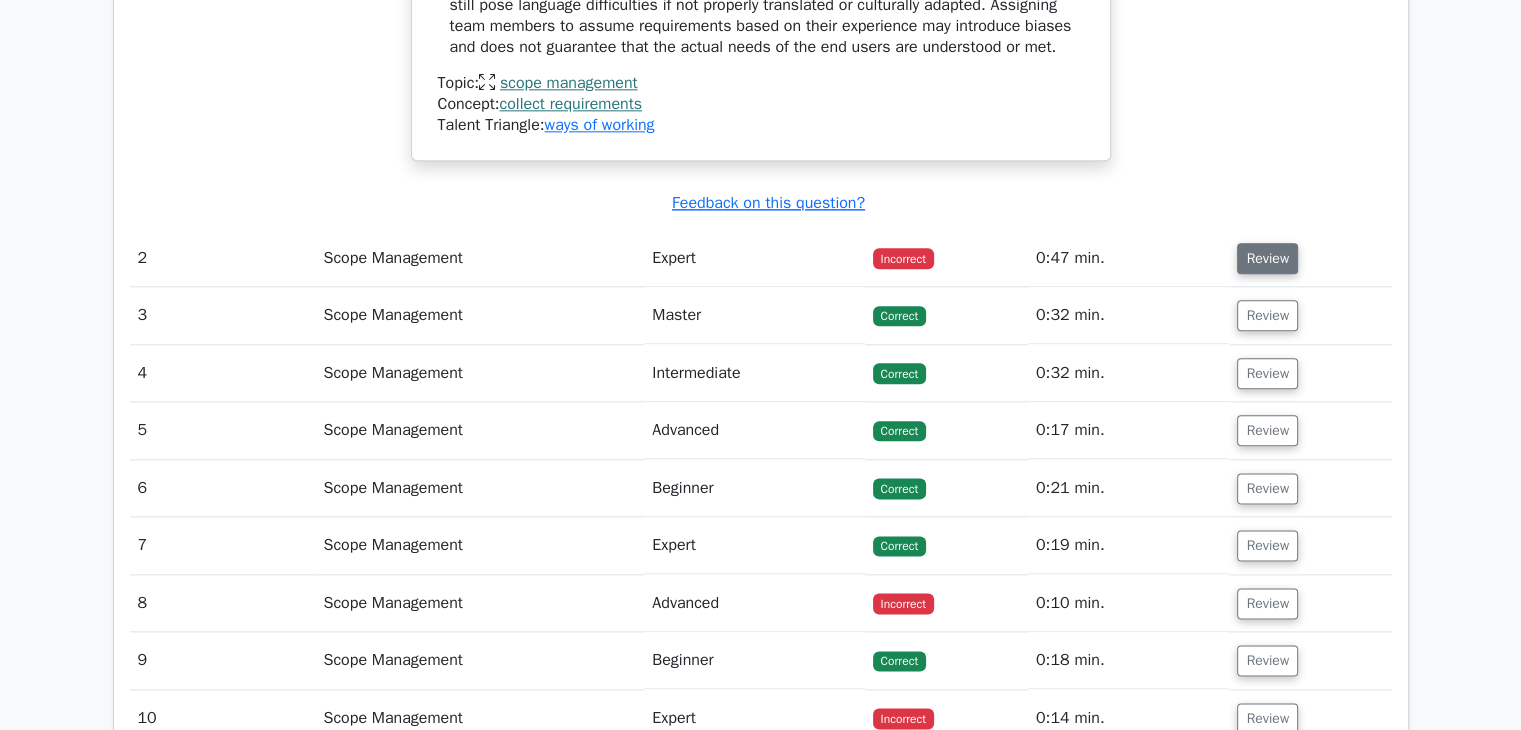 click on "Review" at bounding box center (1267, 258) 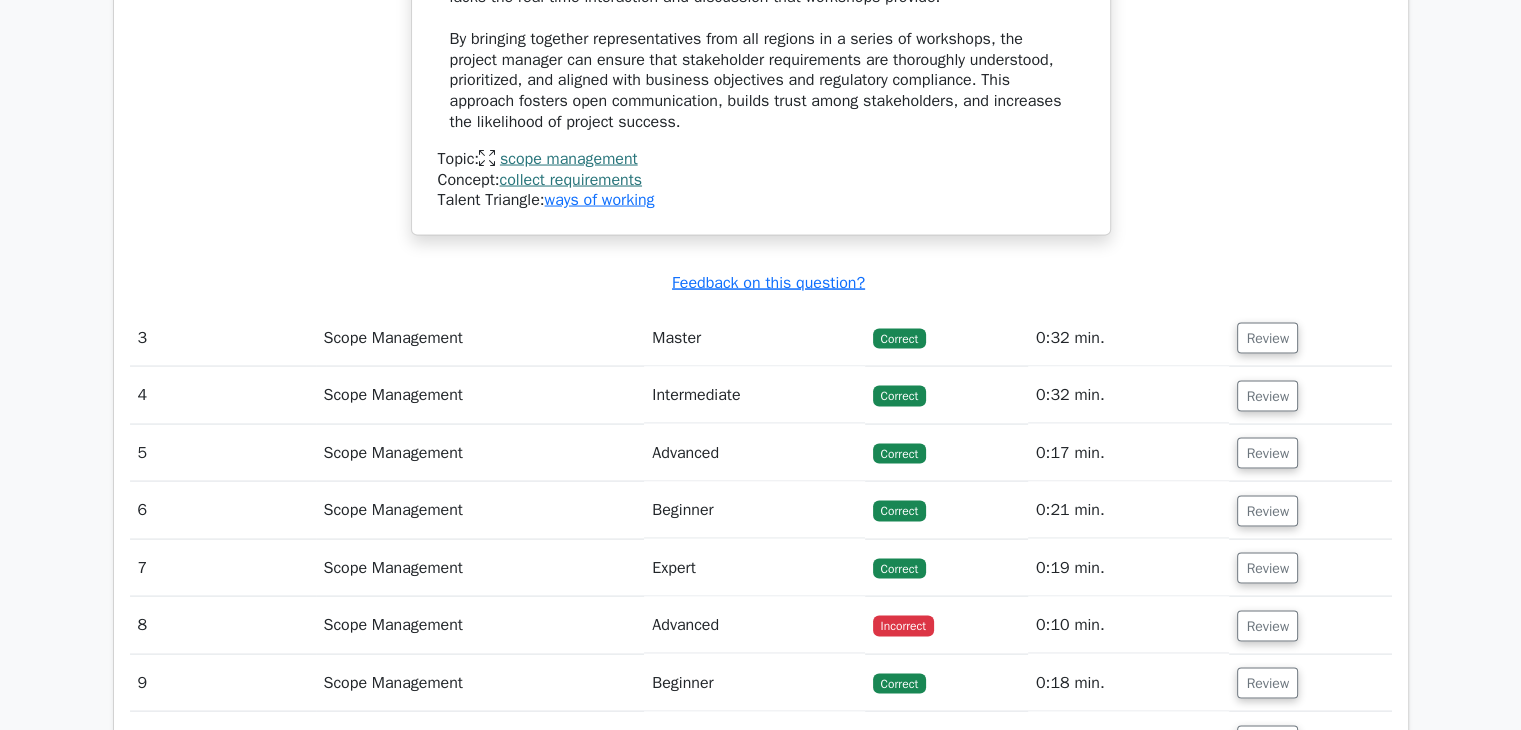 scroll, scrollTop: 4200, scrollLeft: 0, axis: vertical 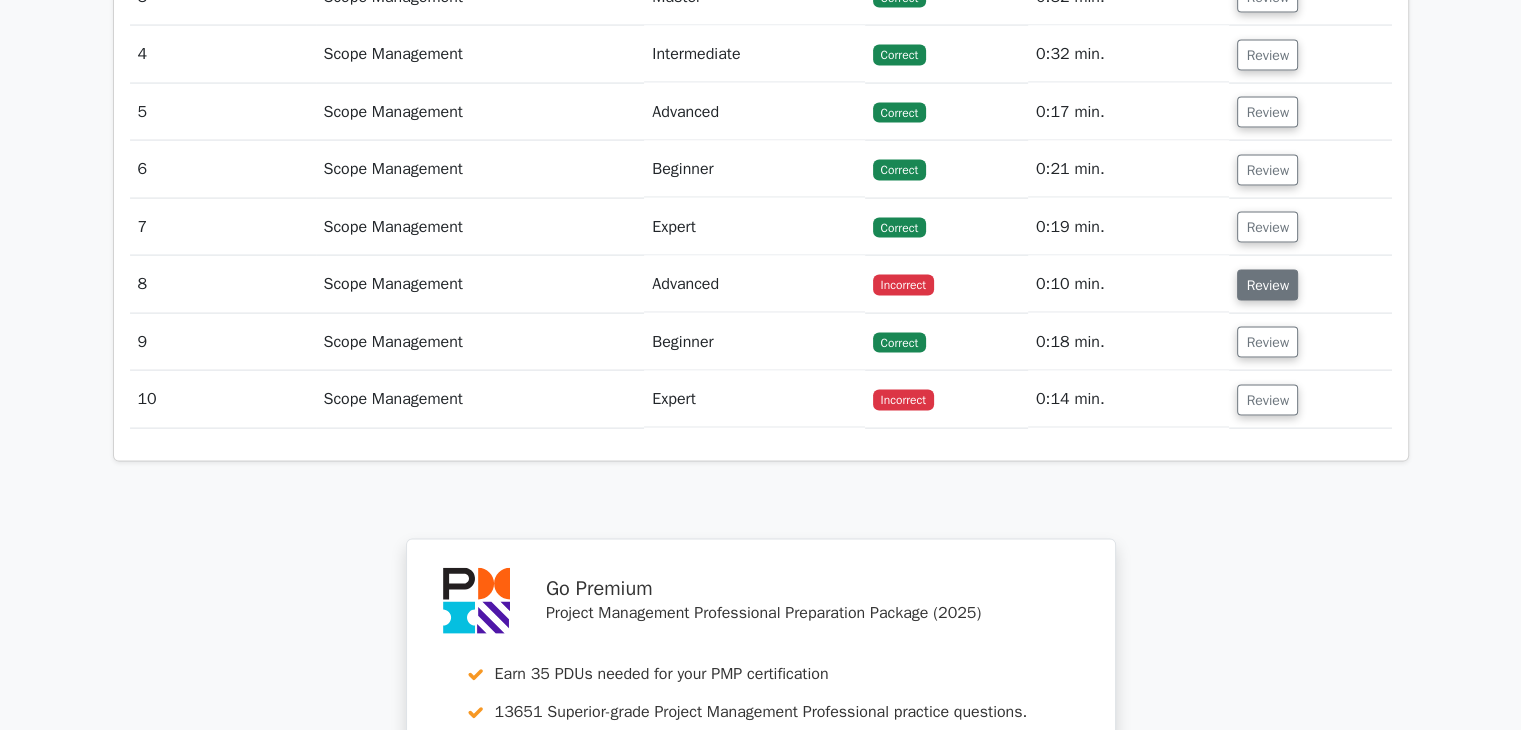 click on "Review" at bounding box center (1267, 285) 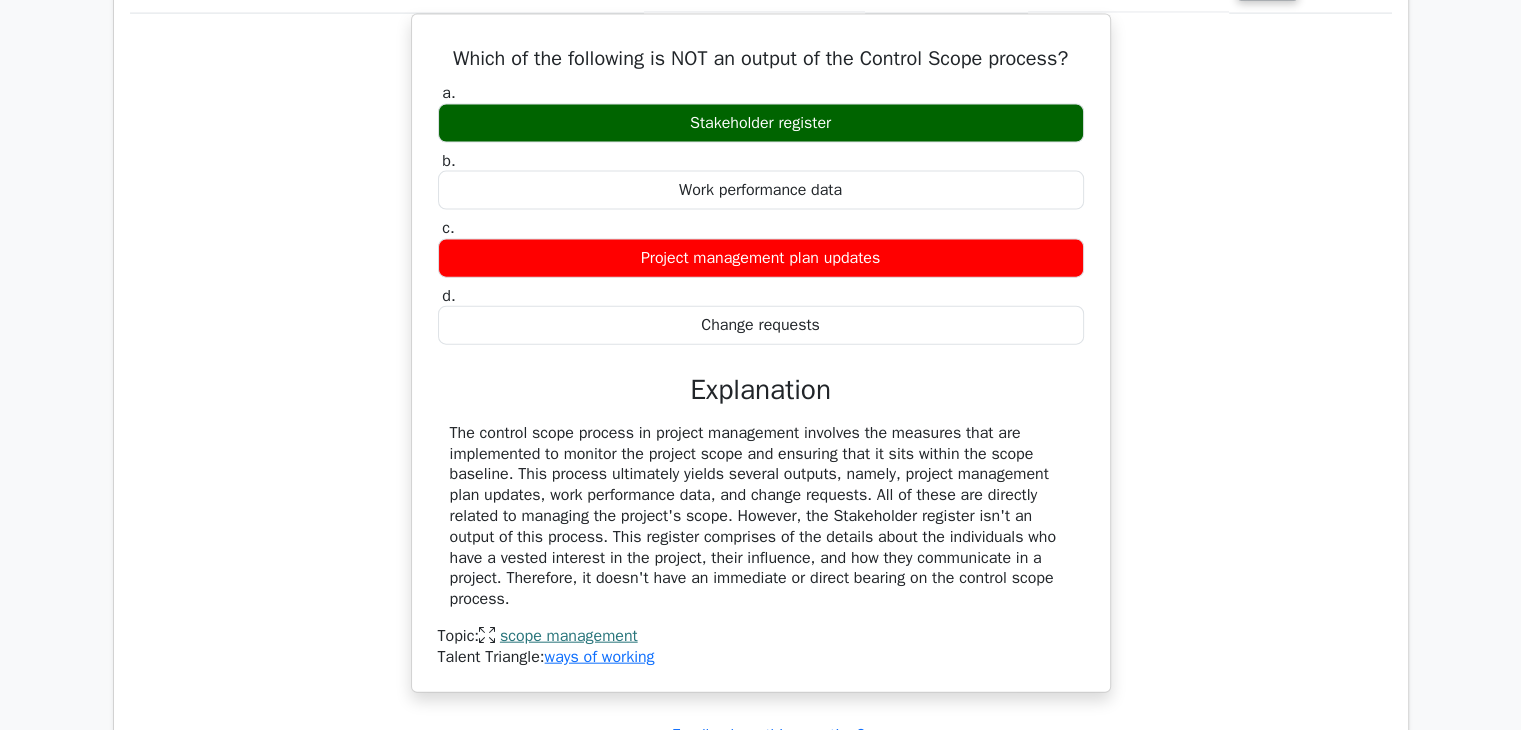 scroll, scrollTop: 5000, scrollLeft: 0, axis: vertical 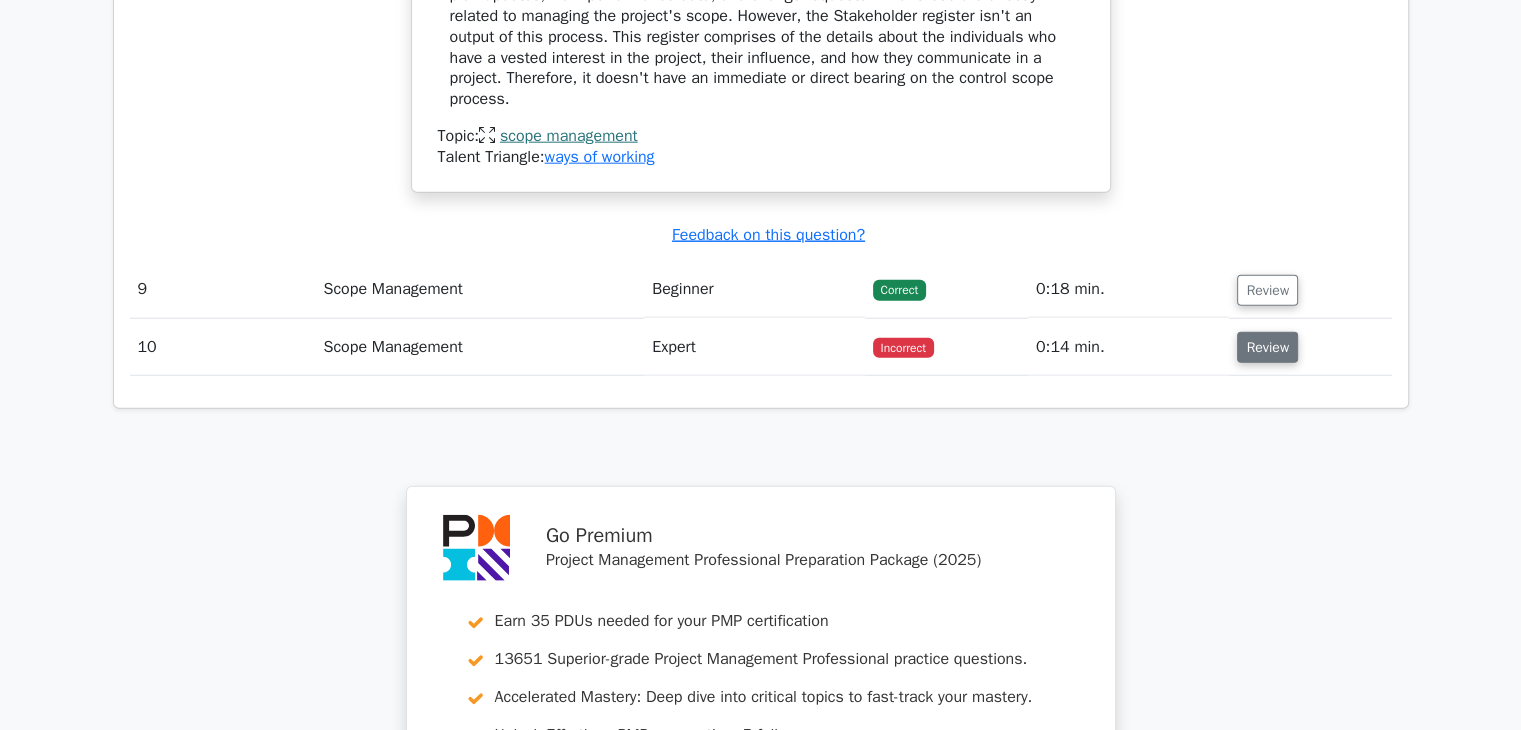 click on "Review" at bounding box center (1267, 347) 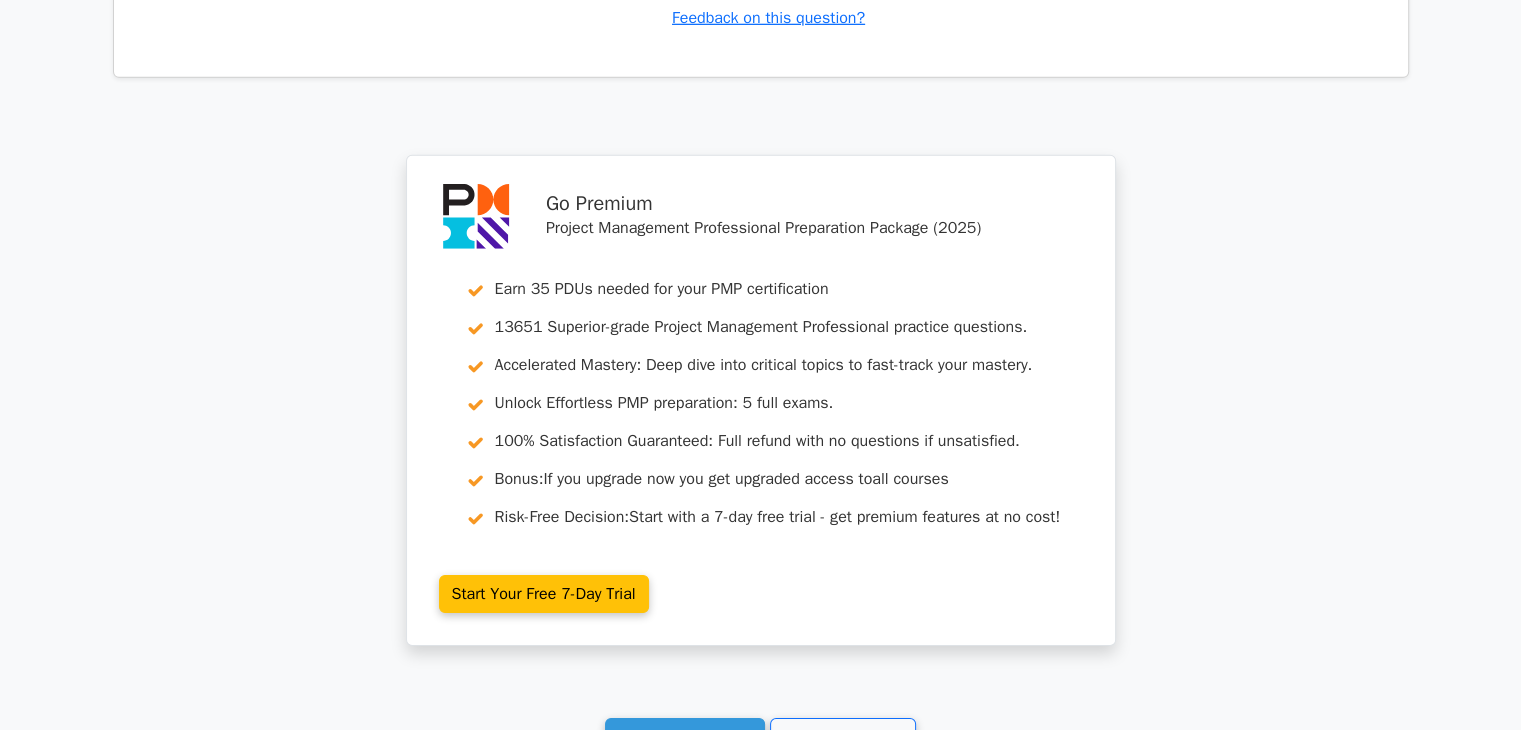 scroll, scrollTop: 6700, scrollLeft: 0, axis: vertical 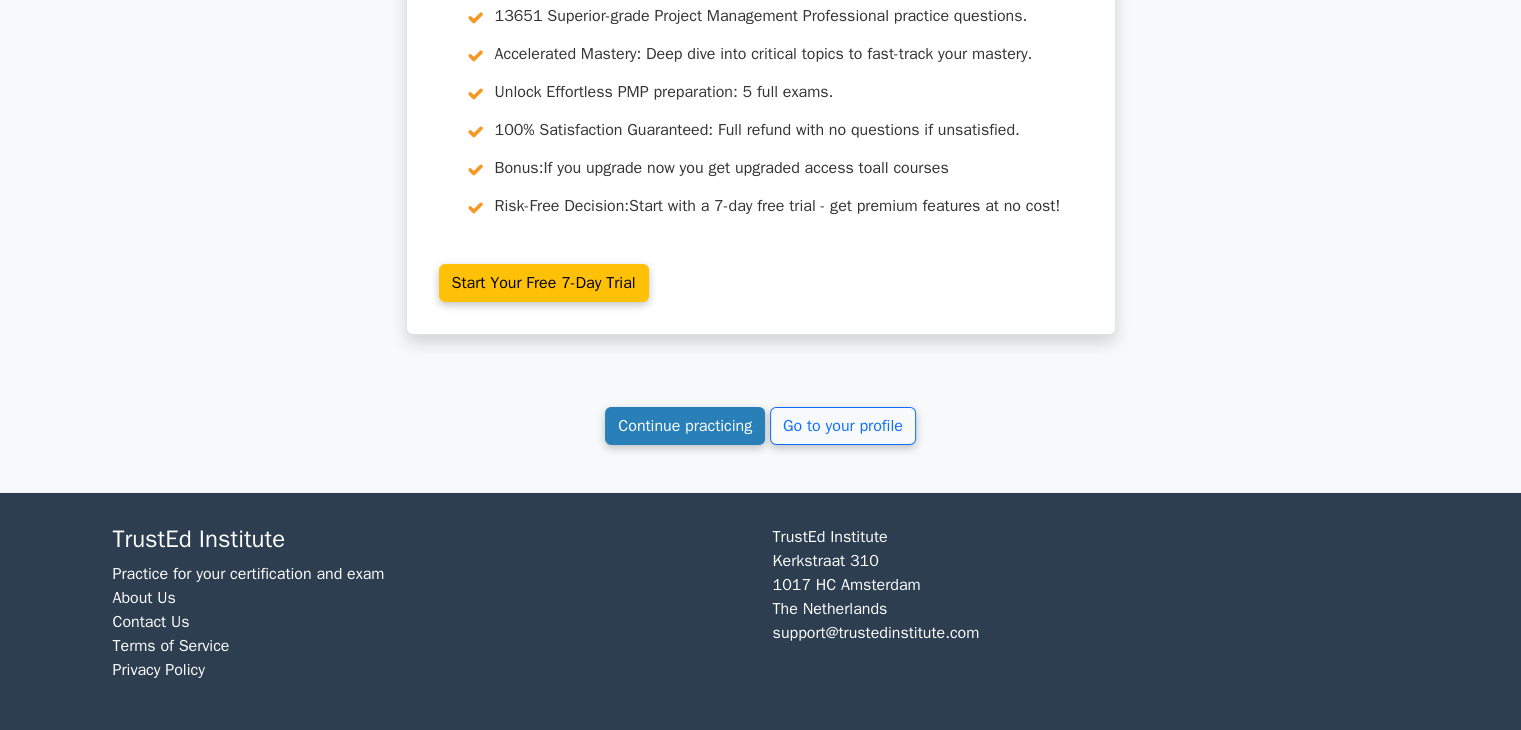 click on "Continue practicing" at bounding box center (685, 426) 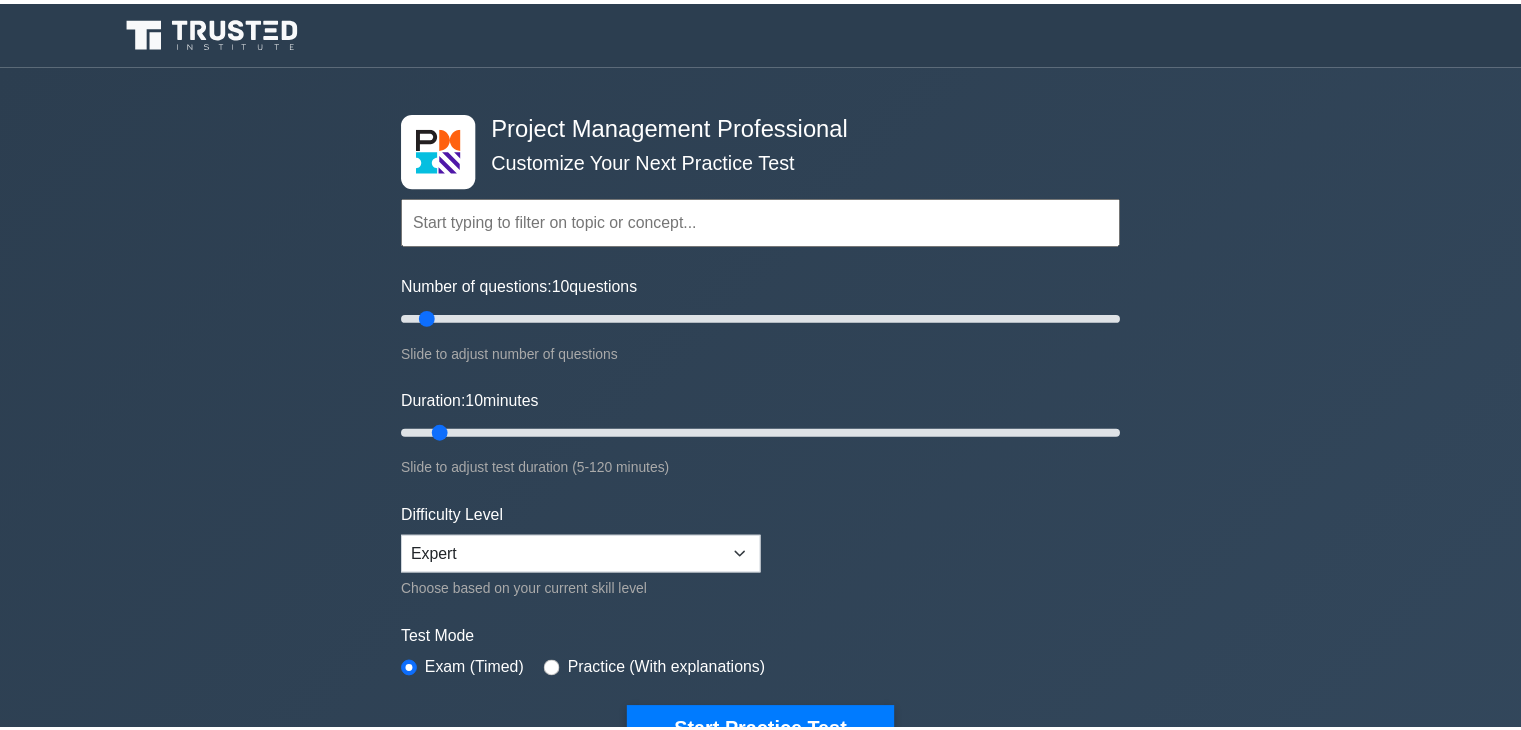 scroll, scrollTop: 0, scrollLeft: 0, axis: both 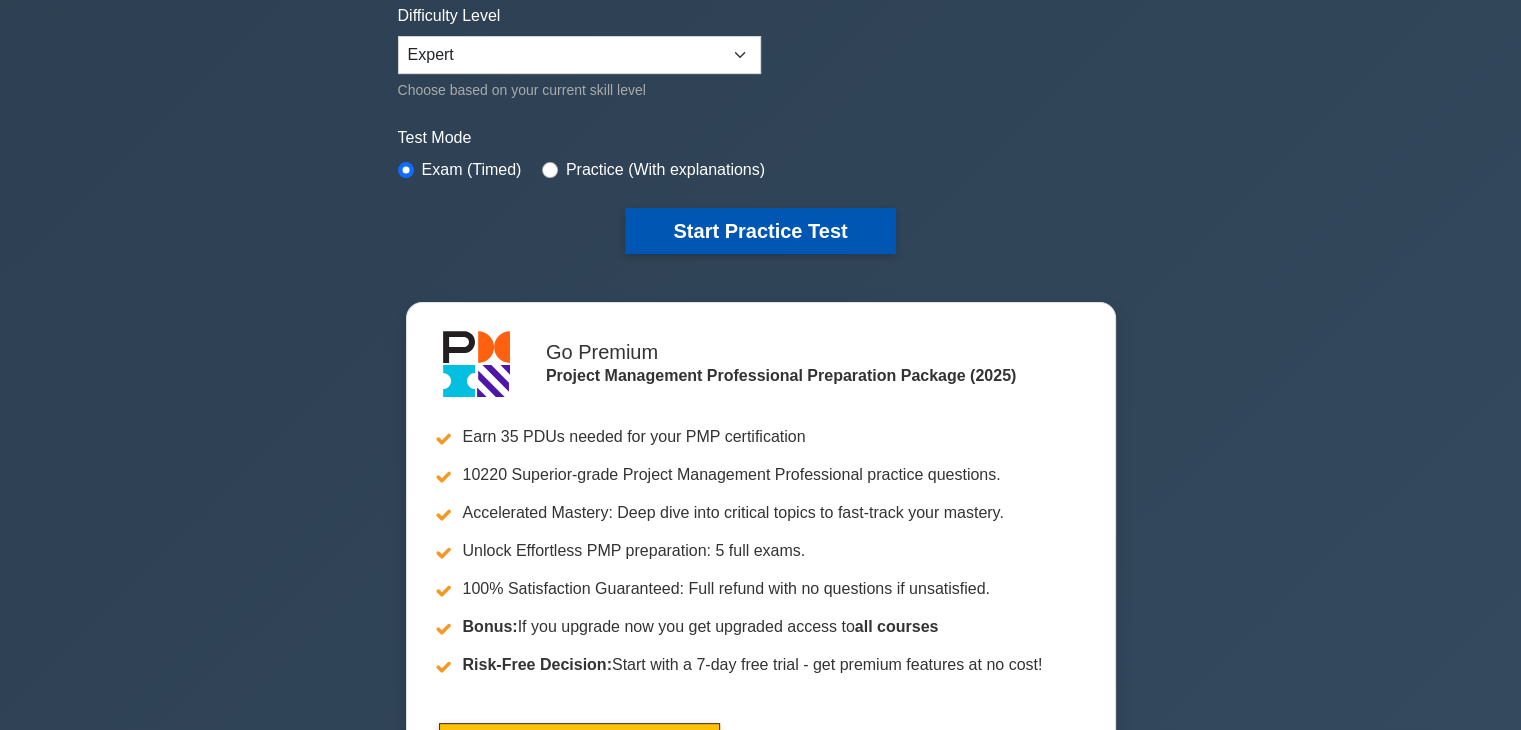 click on "Start Practice Test" at bounding box center [760, 231] 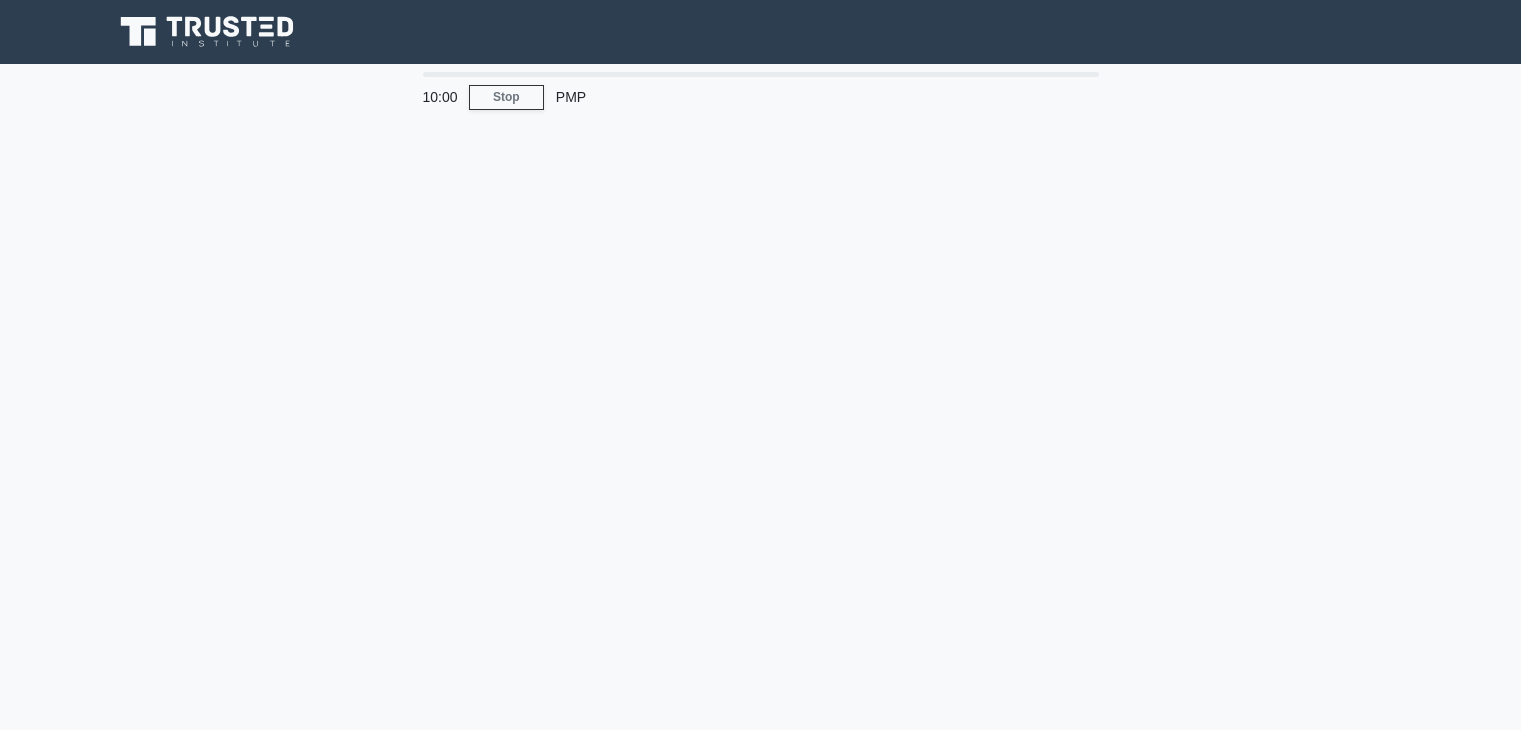 scroll, scrollTop: 0, scrollLeft: 0, axis: both 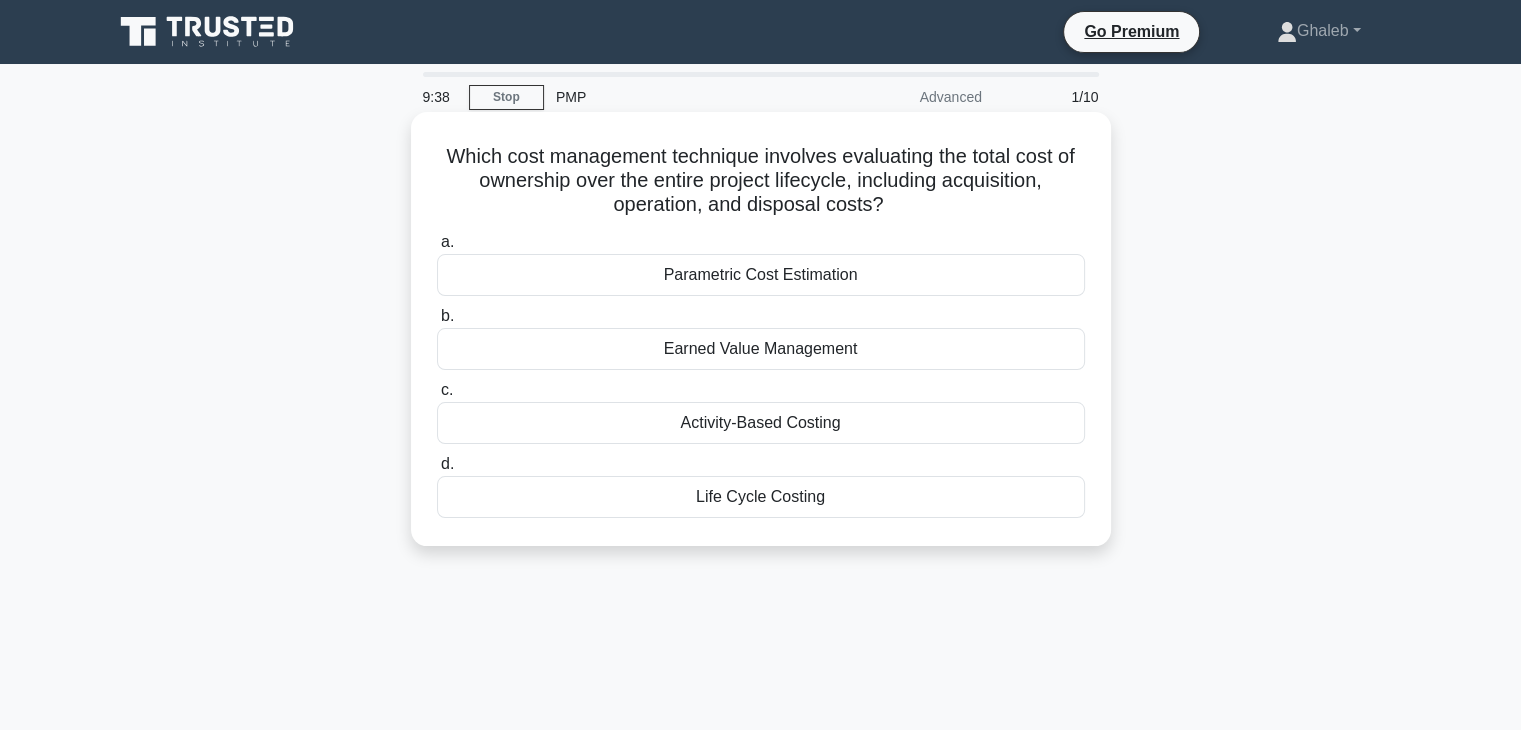 click on "Earned Value Management" at bounding box center (761, 349) 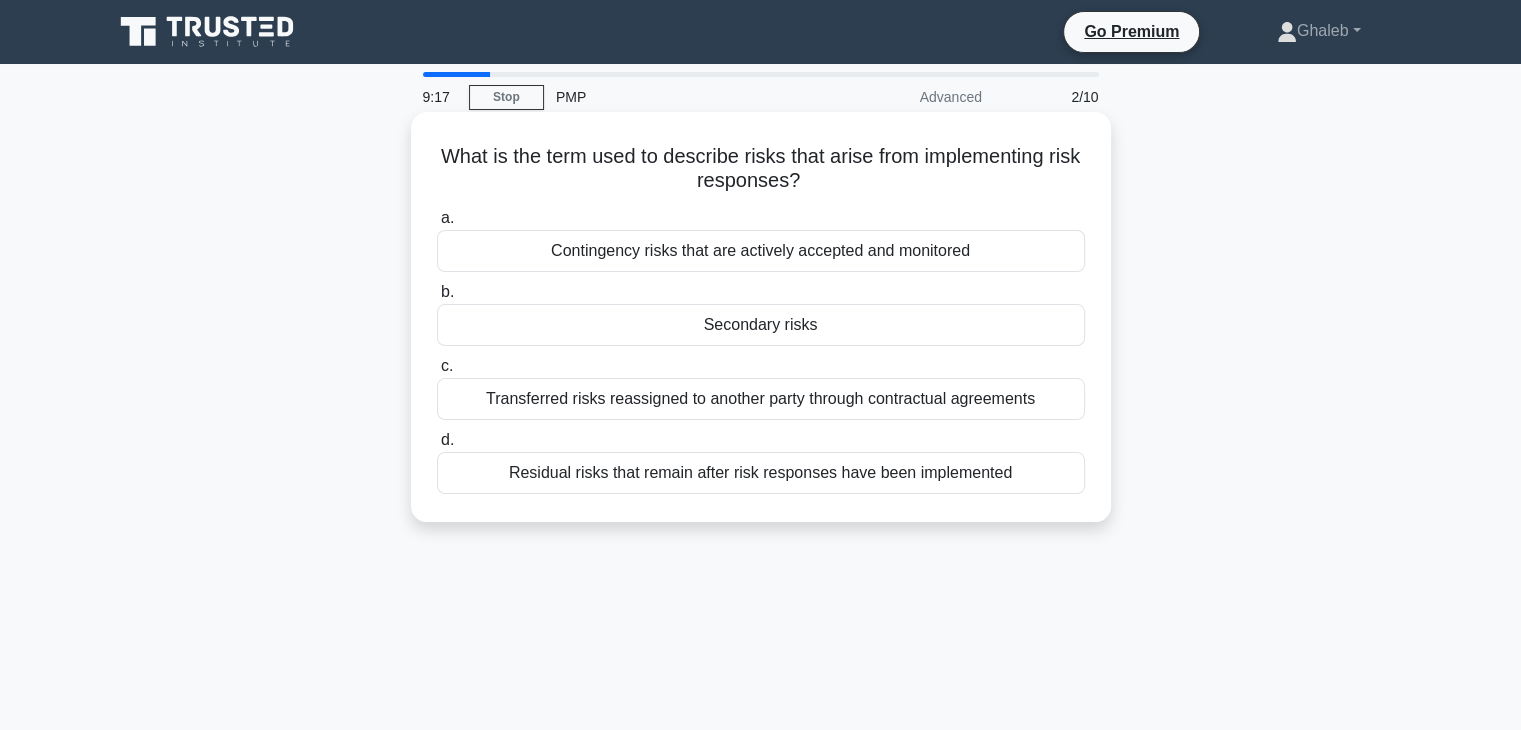 click on "Contingency risks that are actively accepted and monitored" at bounding box center [761, 251] 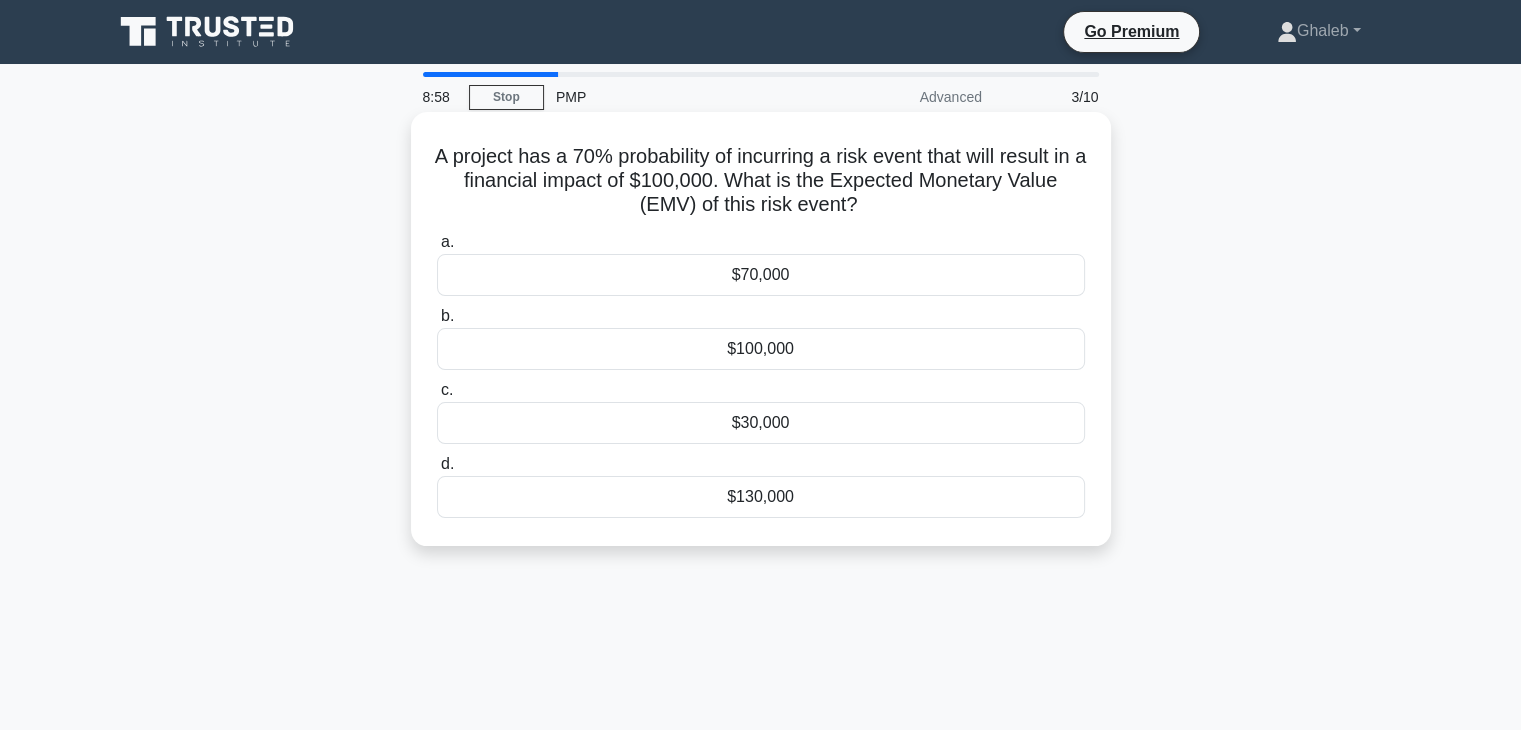 click on "$100,000" at bounding box center [761, 349] 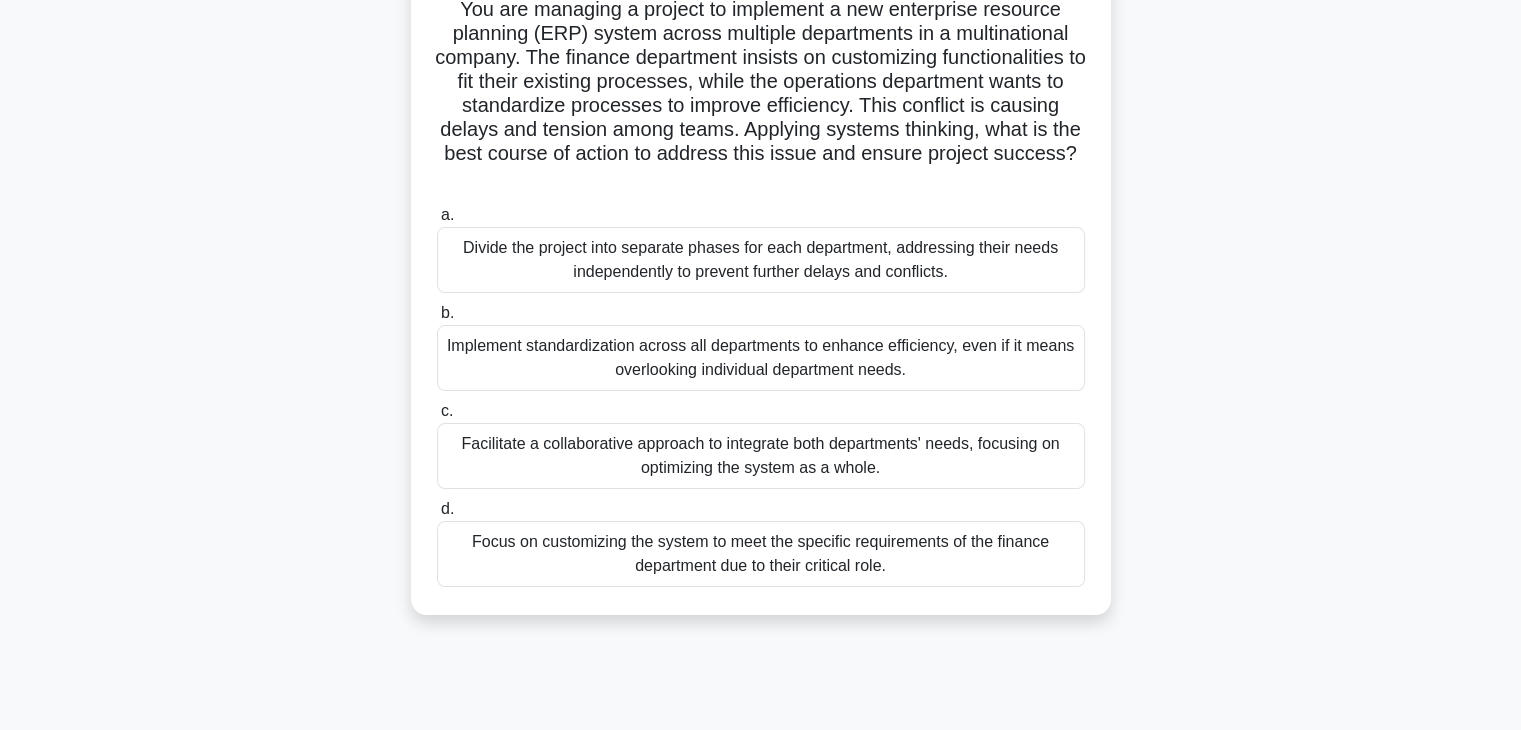 scroll, scrollTop: 351, scrollLeft: 0, axis: vertical 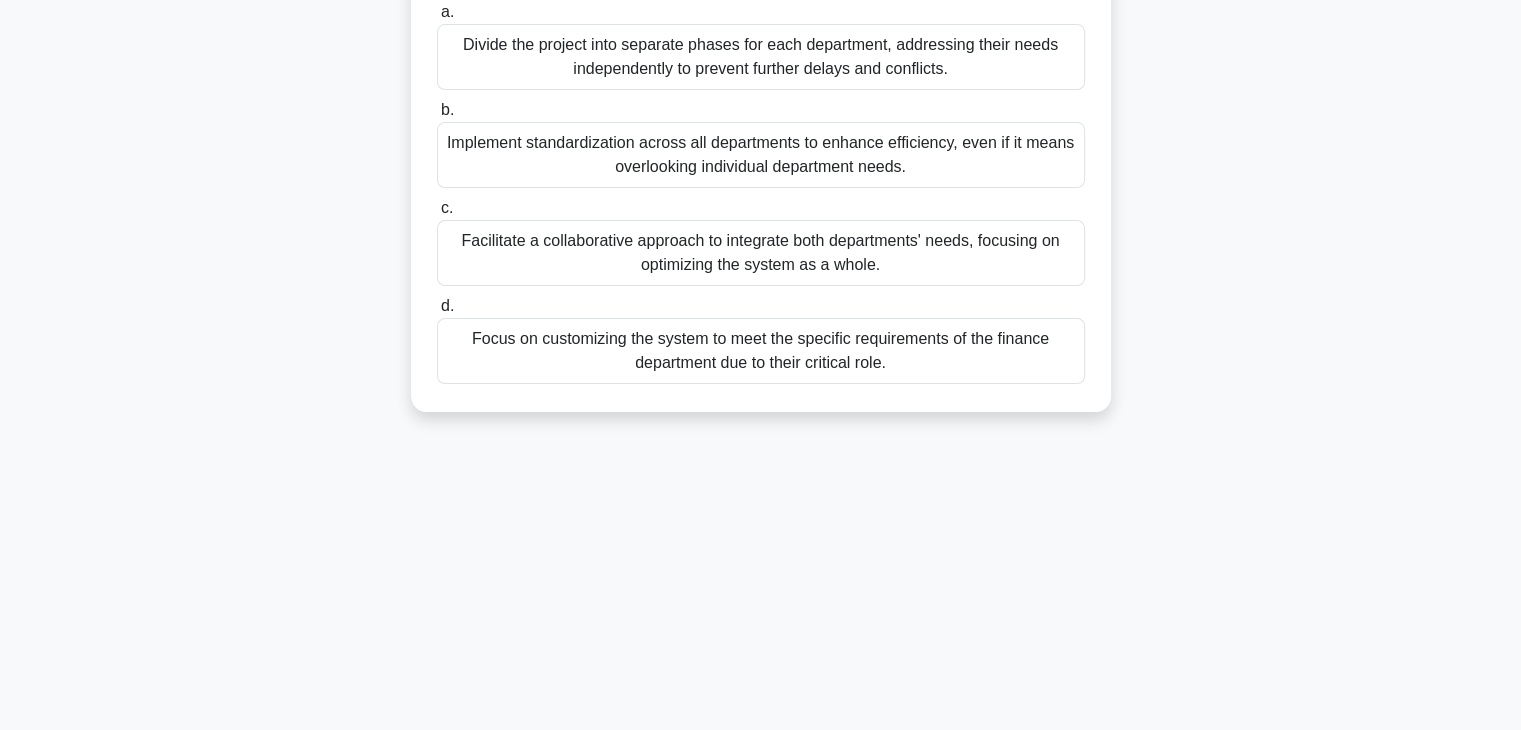 click on "Focus on customizing the system to meet the specific requirements of the finance department due to their critical role." at bounding box center [761, 351] 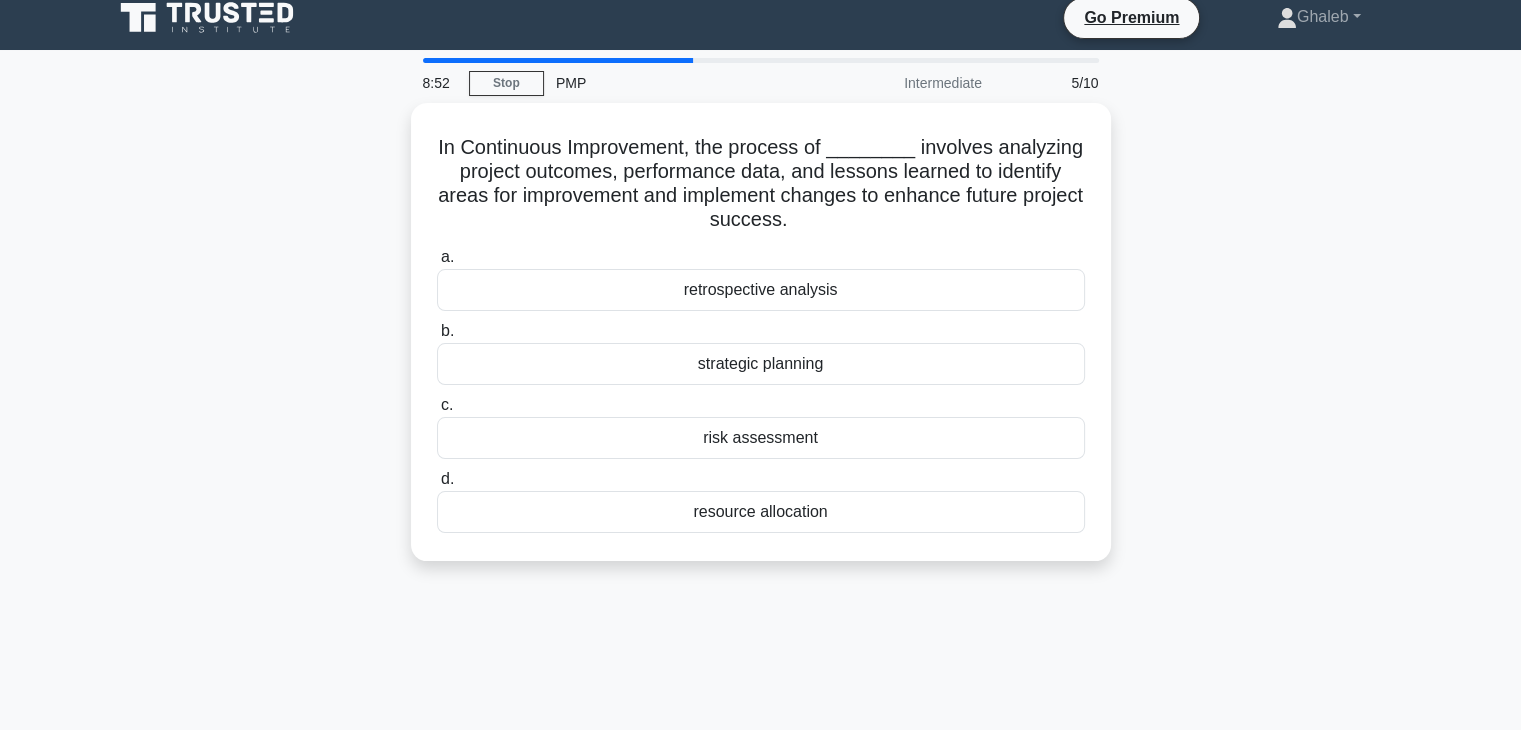 scroll, scrollTop: 0, scrollLeft: 0, axis: both 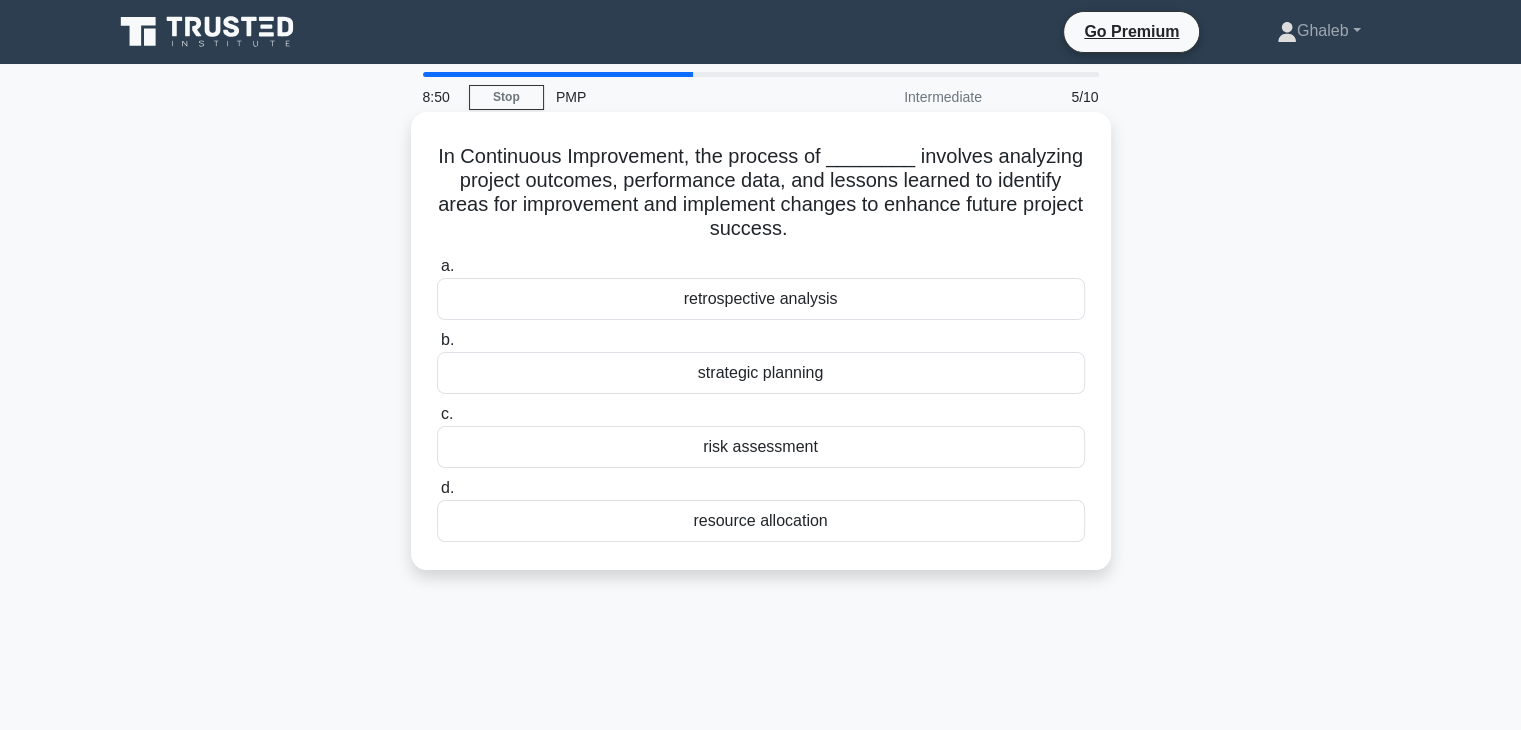 click on "b.
strategic planning" at bounding box center [761, 361] 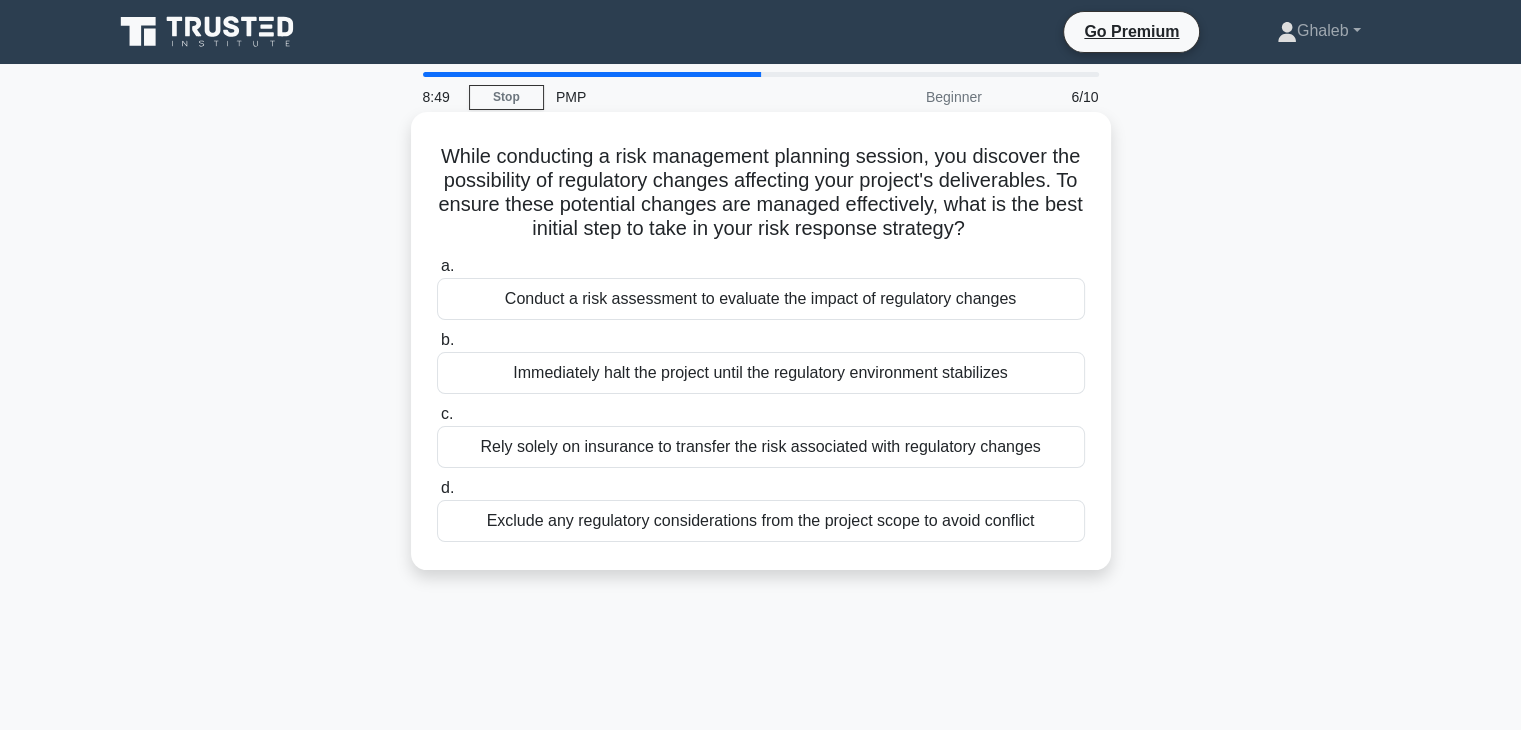 click on "Conduct a risk assessment to evaluate the impact of regulatory changes" at bounding box center (761, 299) 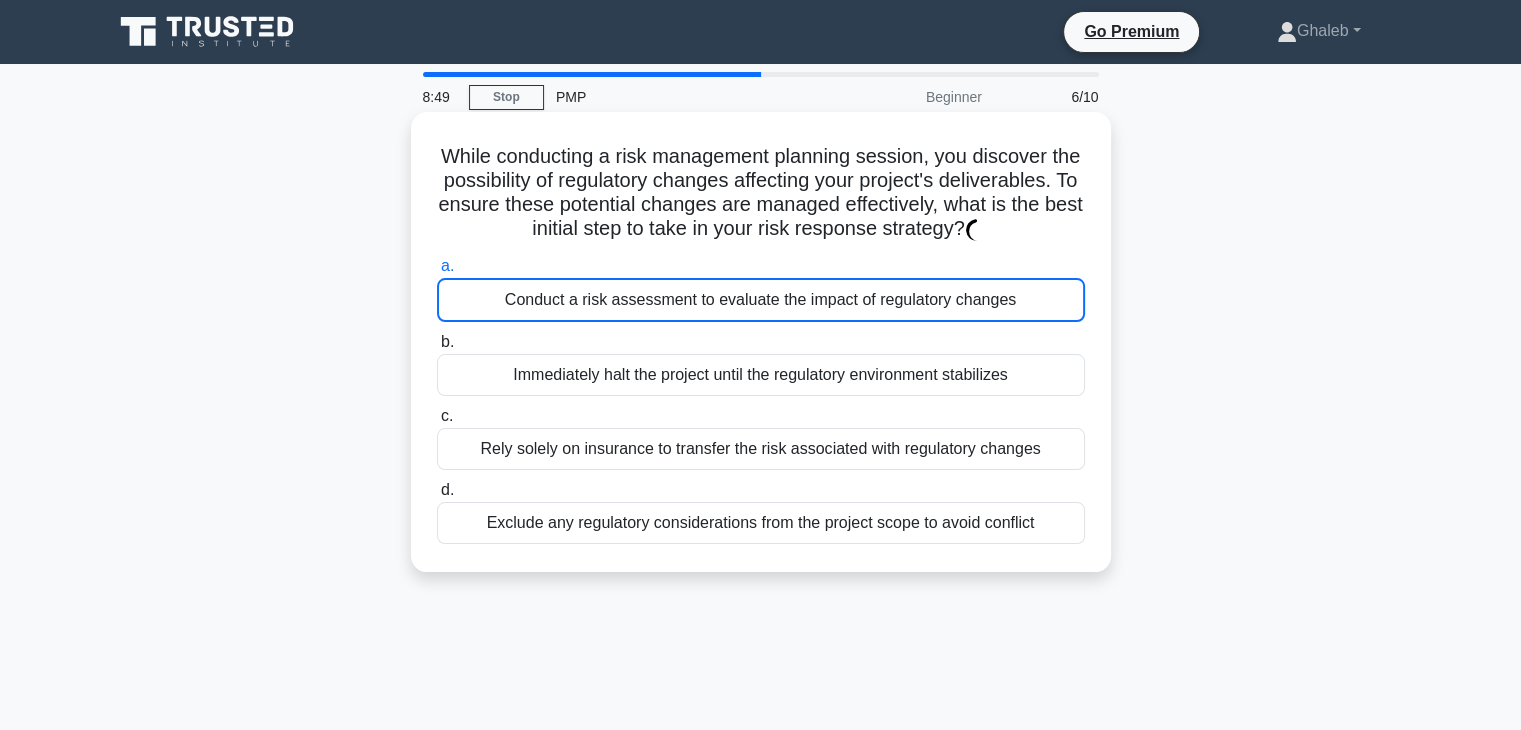 click on "Rely solely on insurance to transfer the risk associated with regulatory changes" at bounding box center [761, 449] 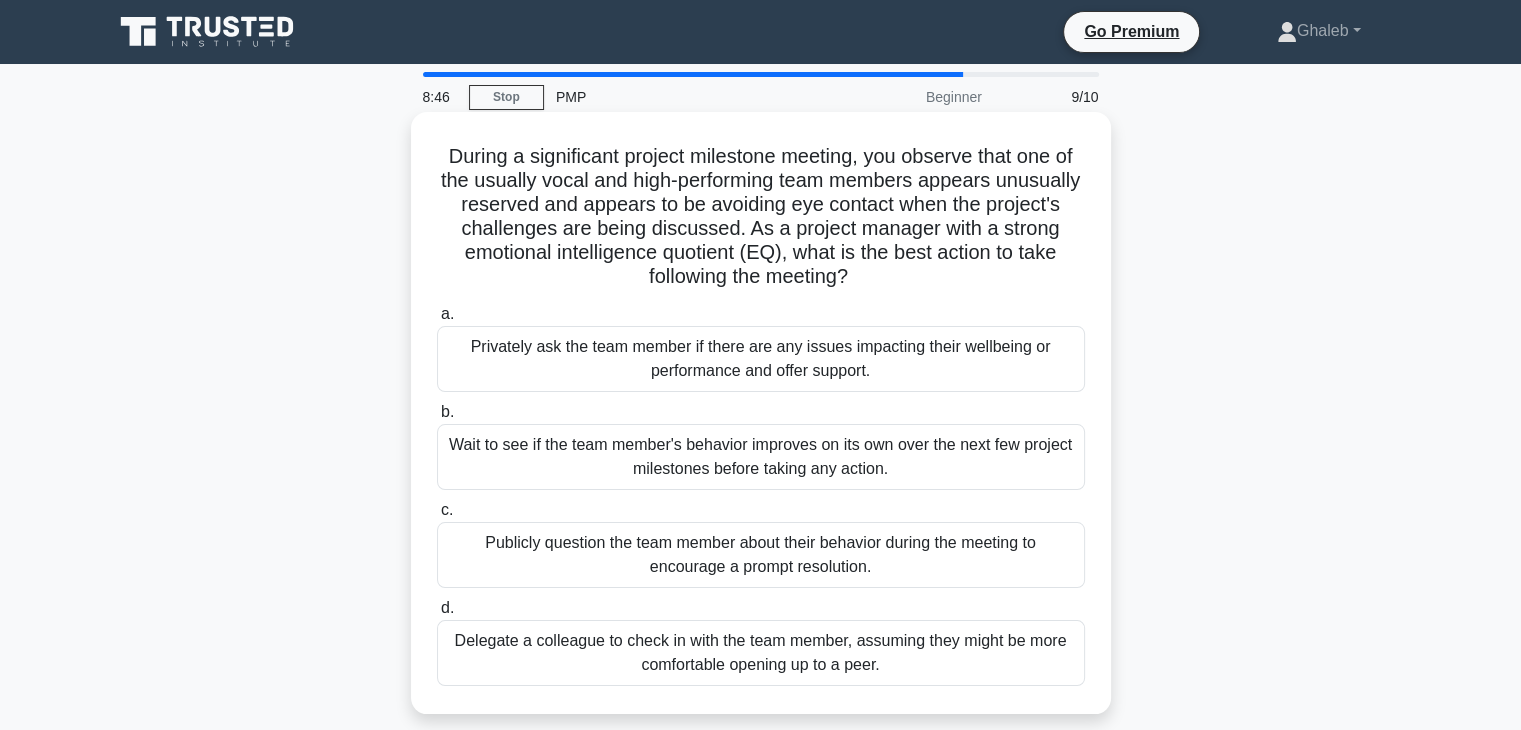 click on "Wait to see if the team member's behavior improves on its own over the next few project milestones before taking any action." at bounding box center (761, 457) 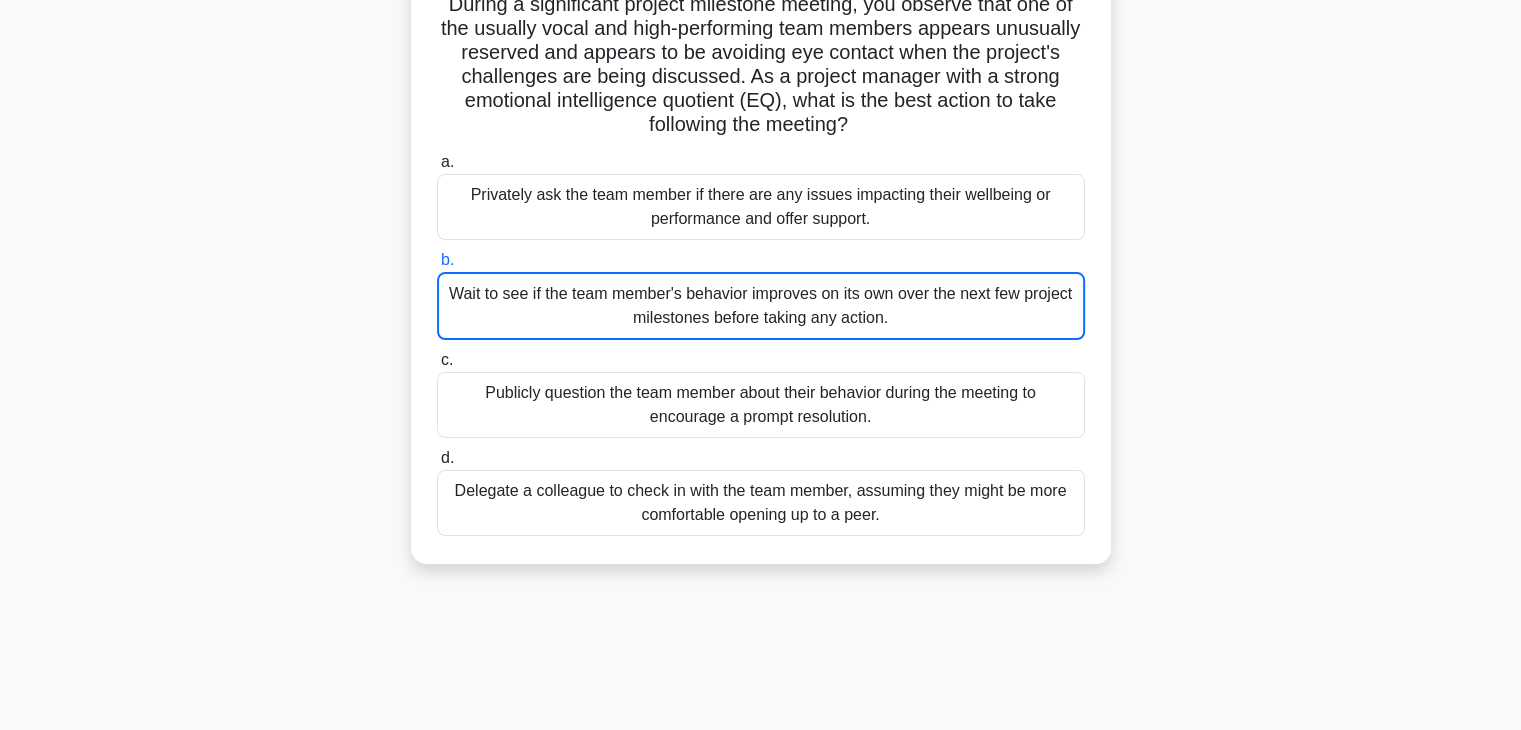 scroll, scrollTop: 200, scrollLeft: 0, axis: vertical 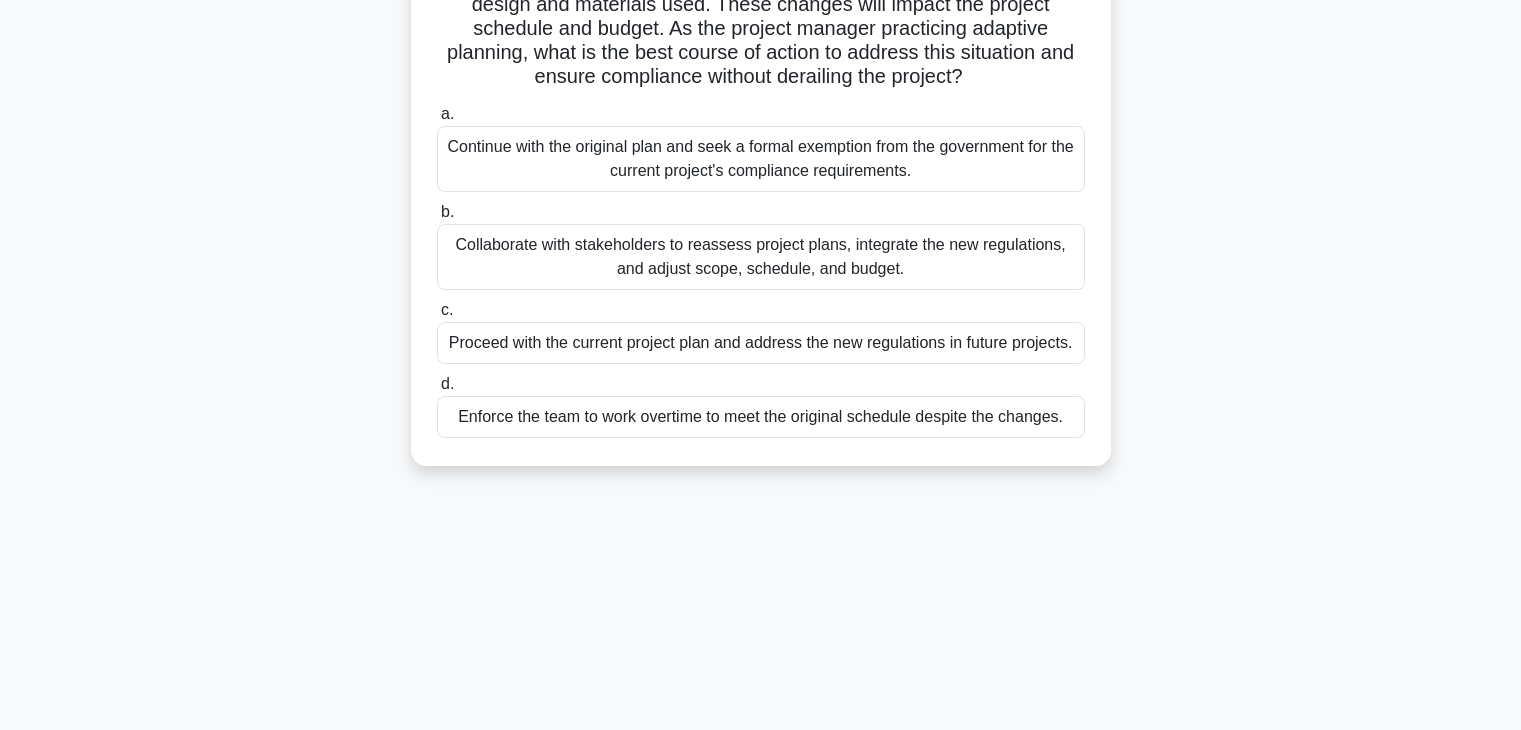 click on "Enforce the team to work overtime to meet the original schedule despite the changes." at bounding box center (761, 417) 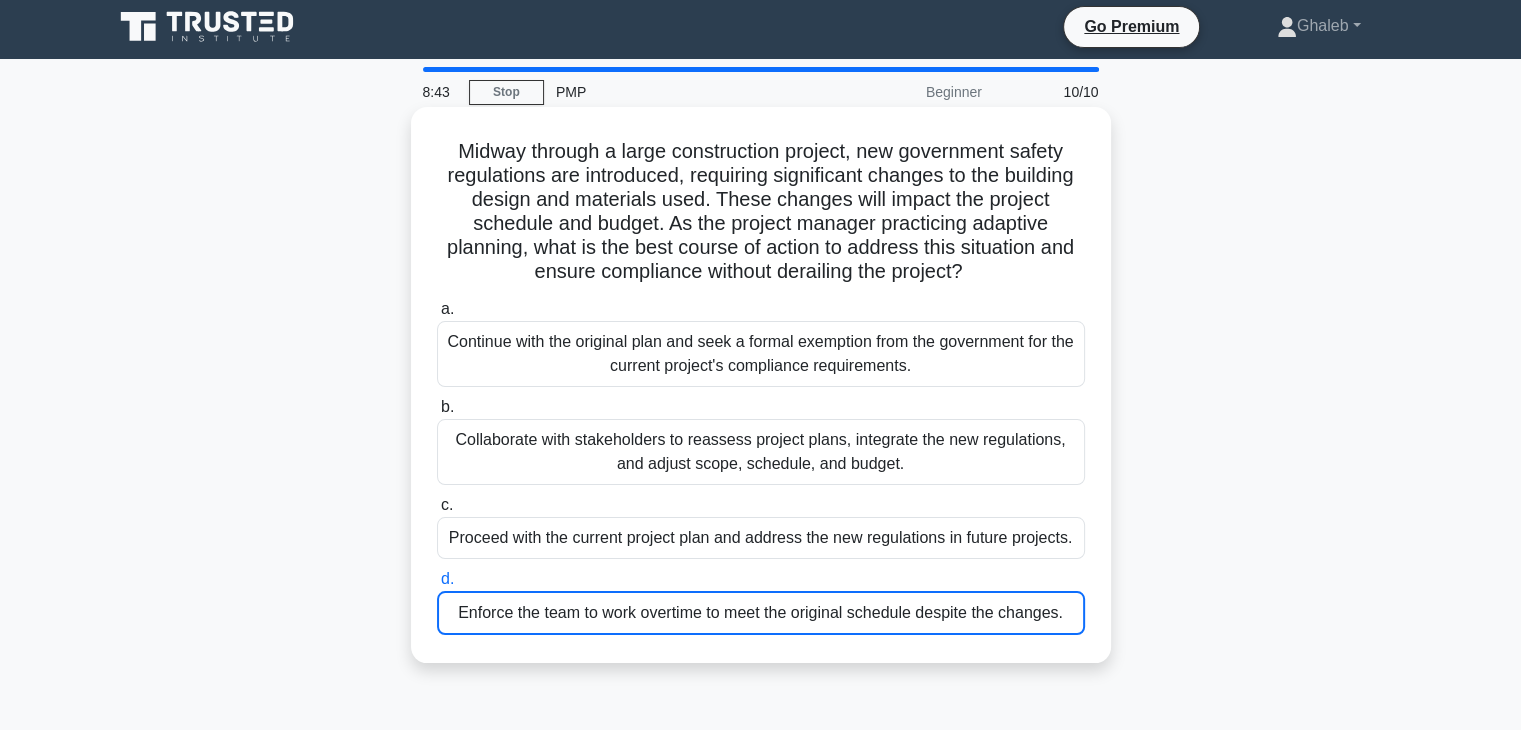 scroll, scrollTop: 0, scrollLeft: 0, axis: both 